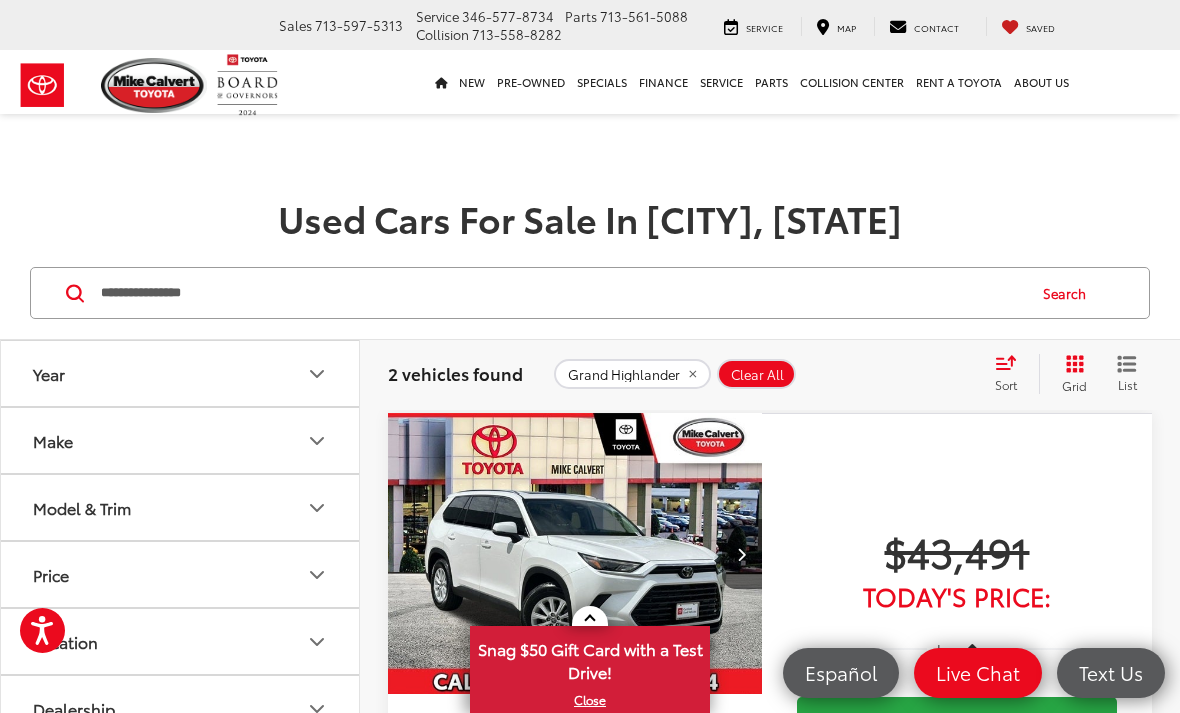 scroll, scrollTop: 823, scrollLeft: 79, axis: both 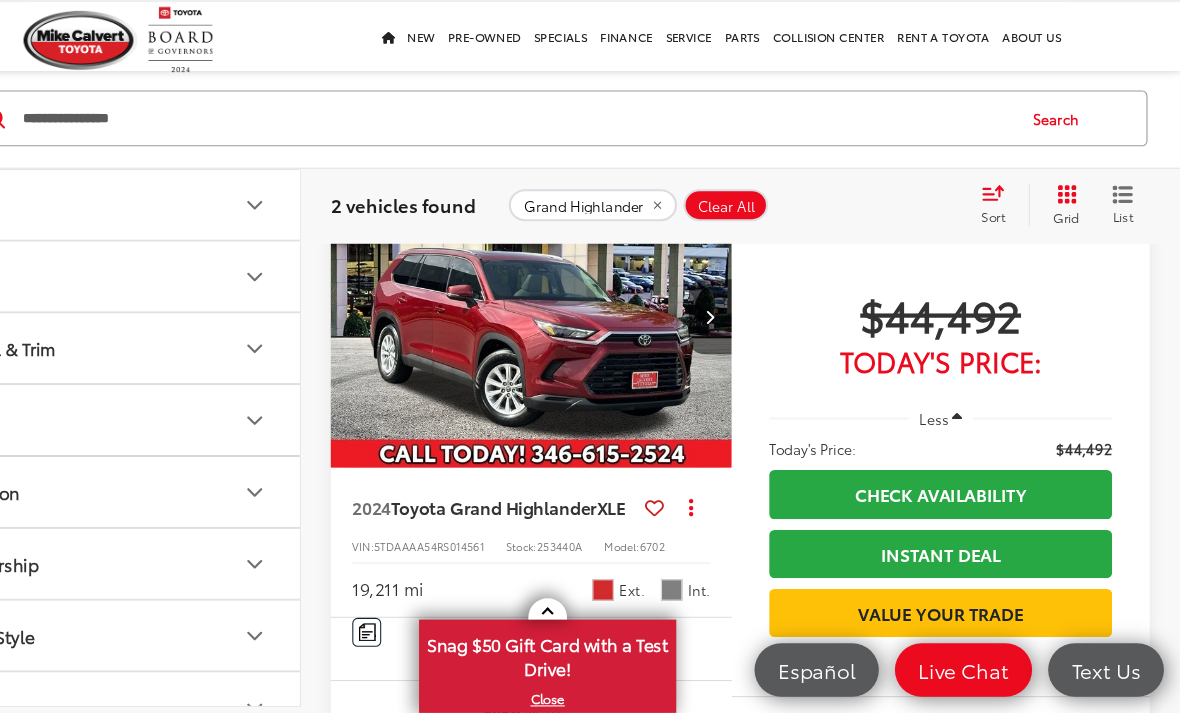 click on "**********" at bounding box center [561, 159] 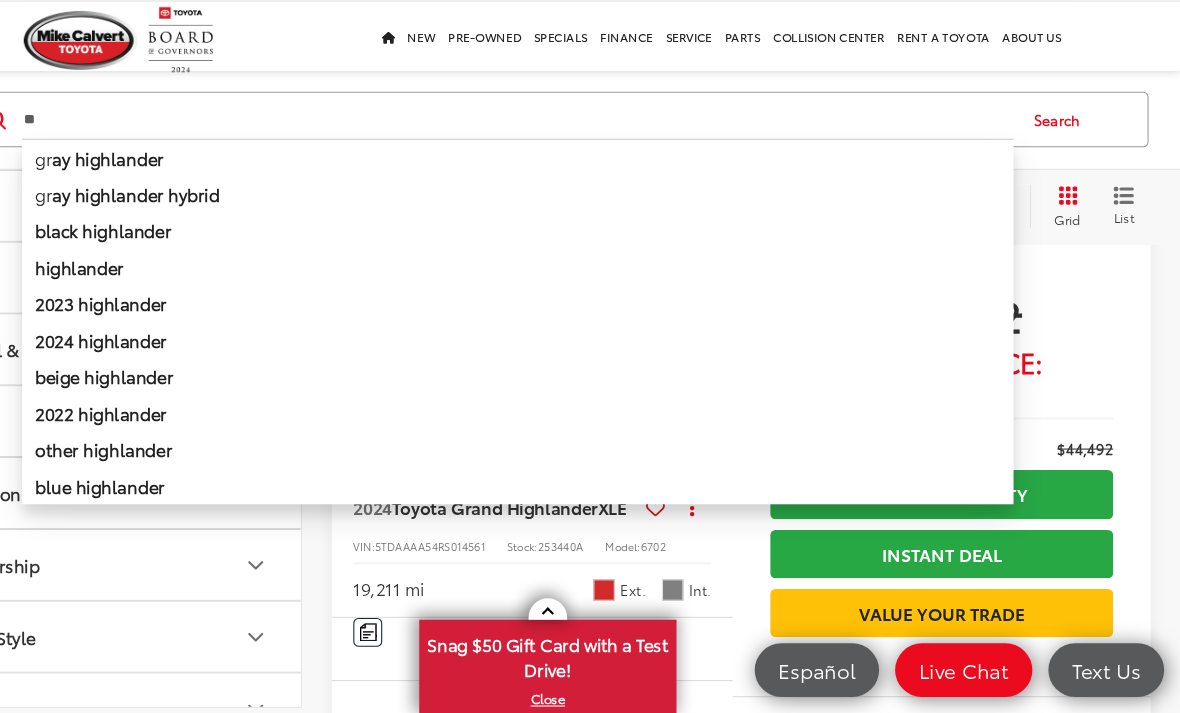 type on "*" 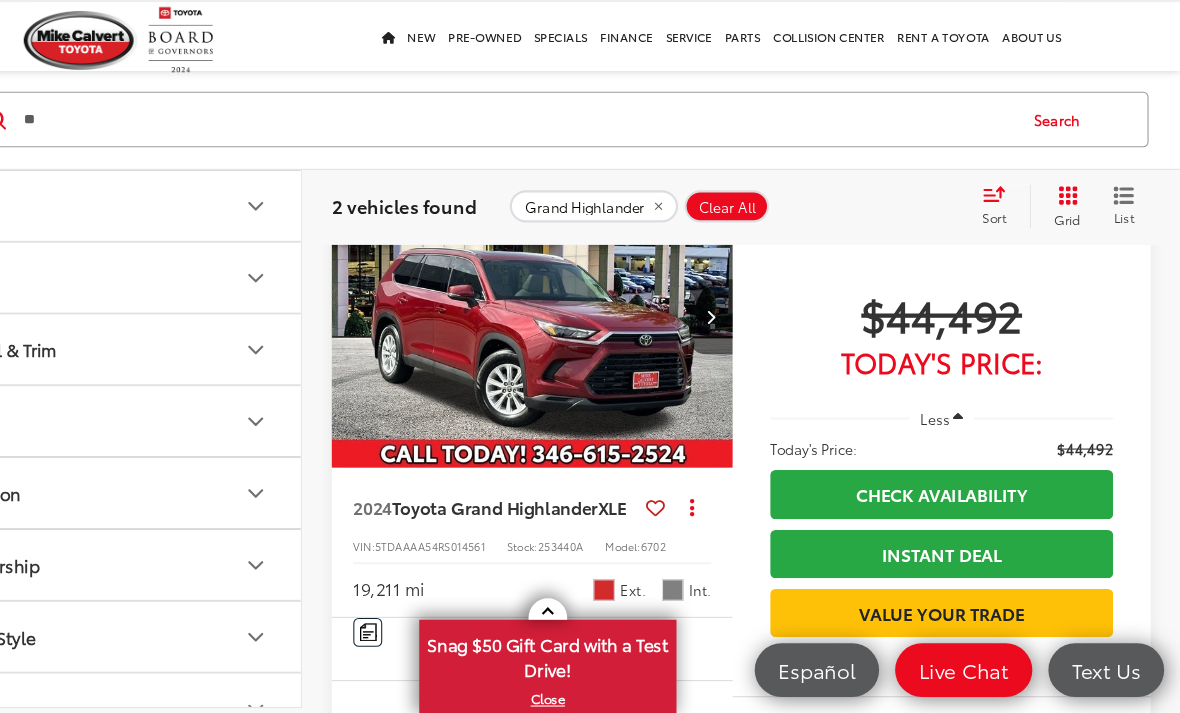 type on "*" 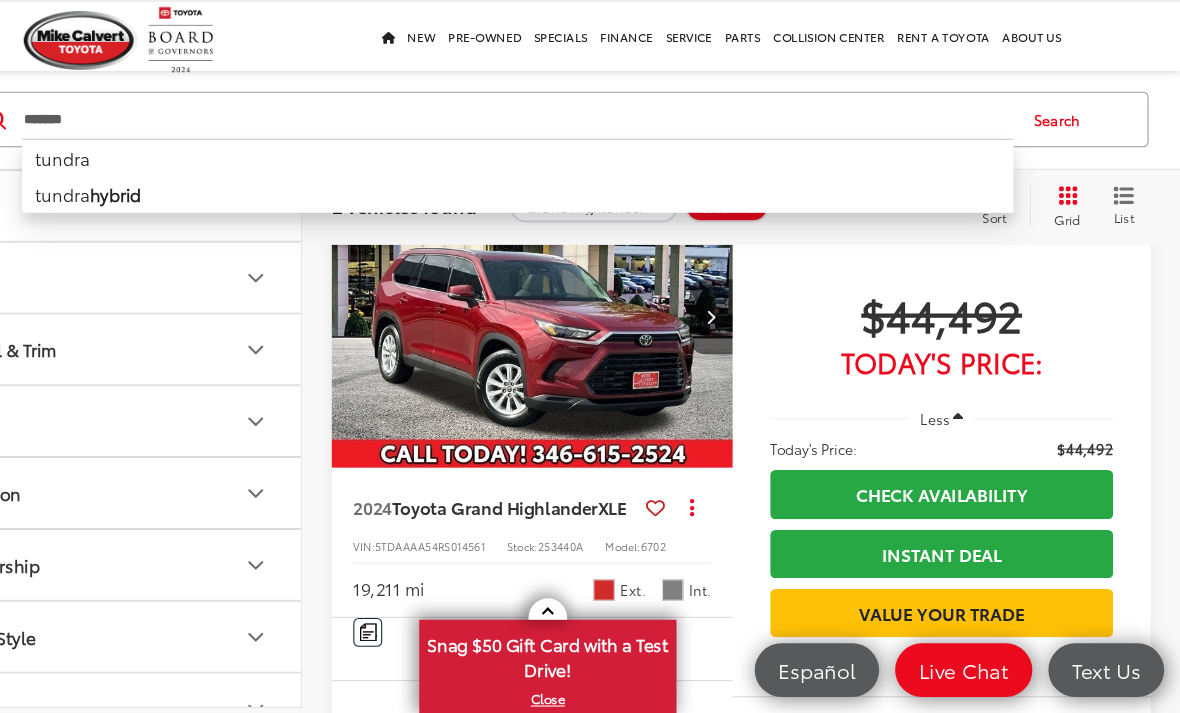 type on "******" 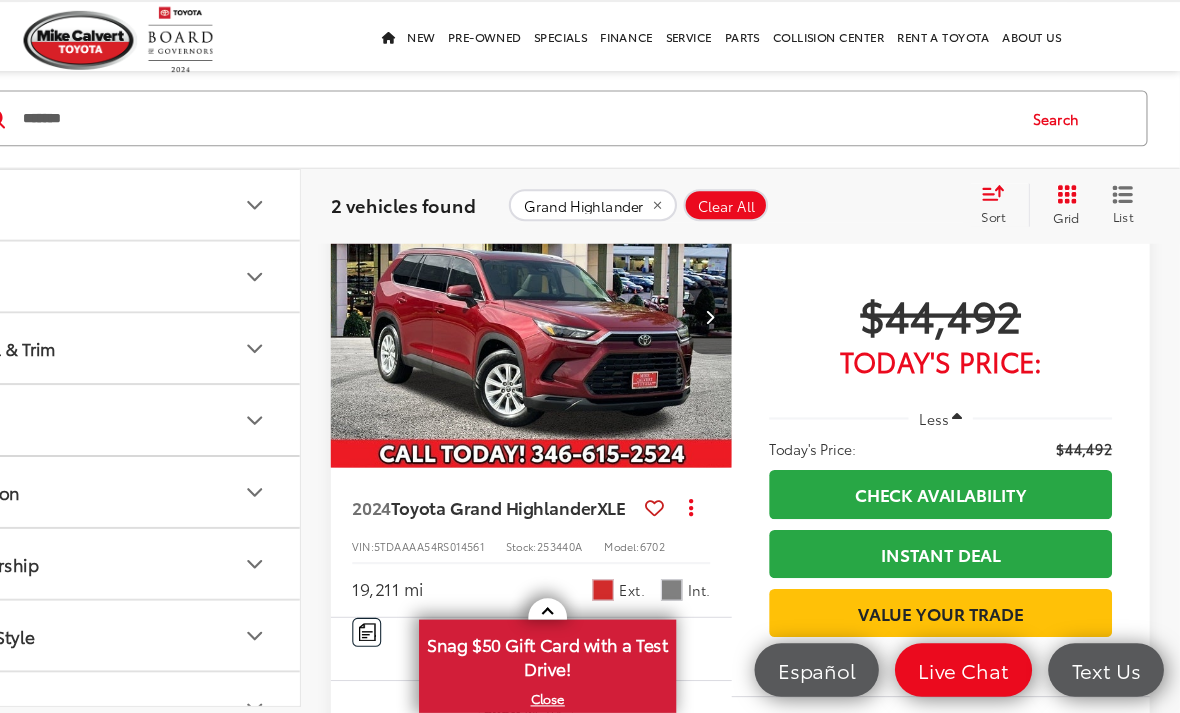 click on "Search" at bounding box center [1069, 159] 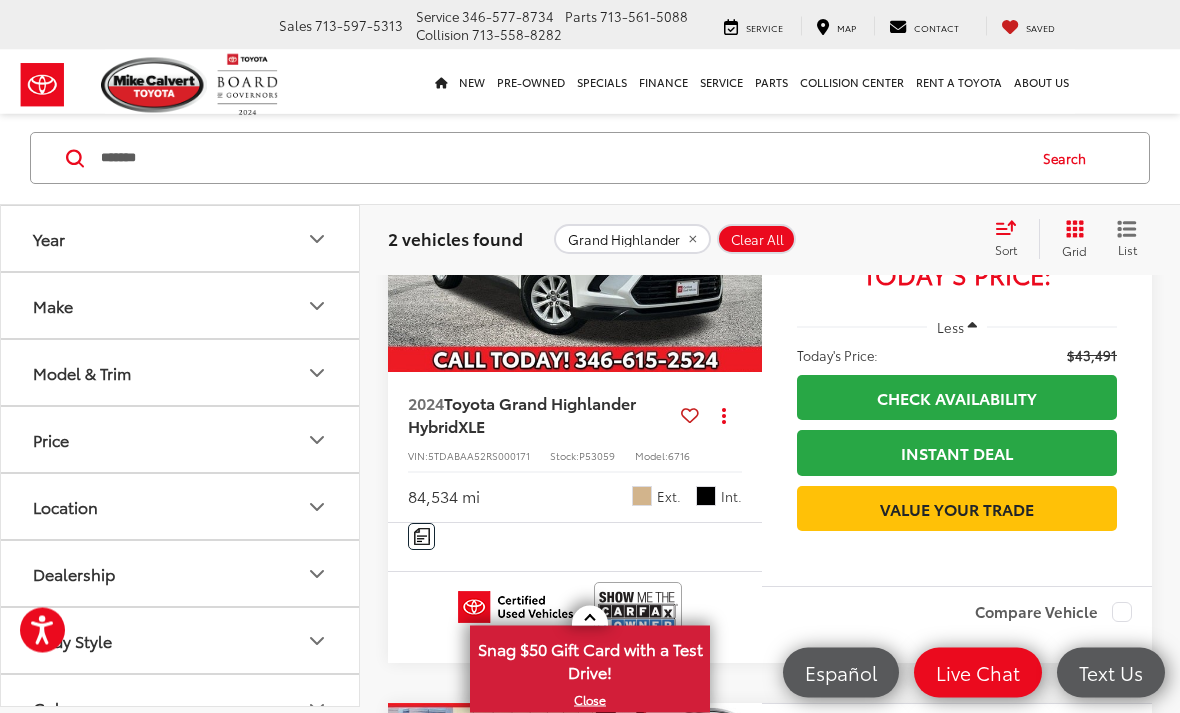 scroll, scrollTop: 133, scrollLeft: 0, axis: vertical 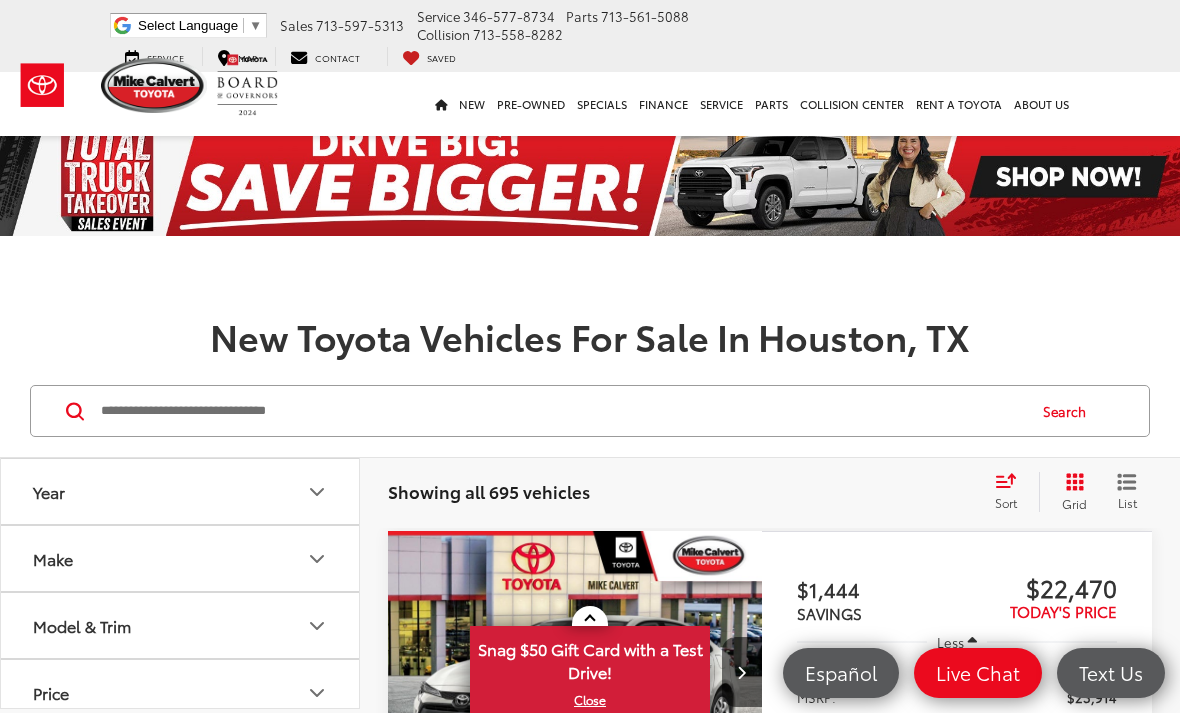 click at bounding box center [561, 411] 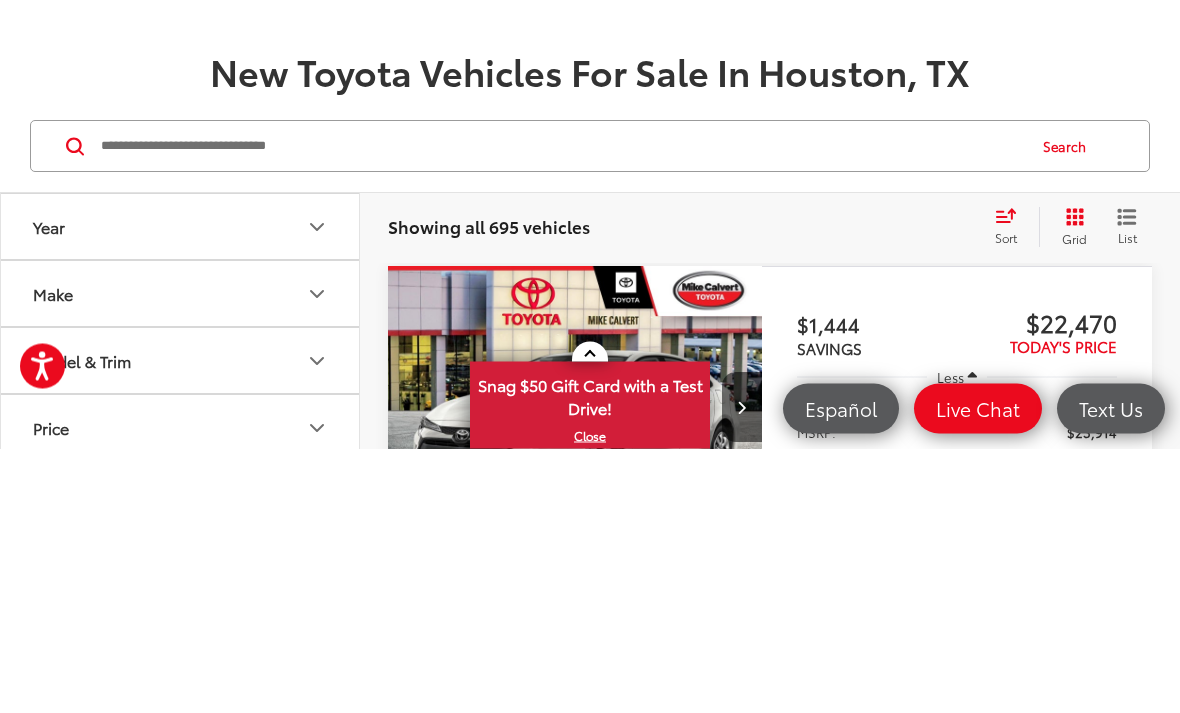 scroll, scrollTop: 0, scrollLeft: 0, axis: both 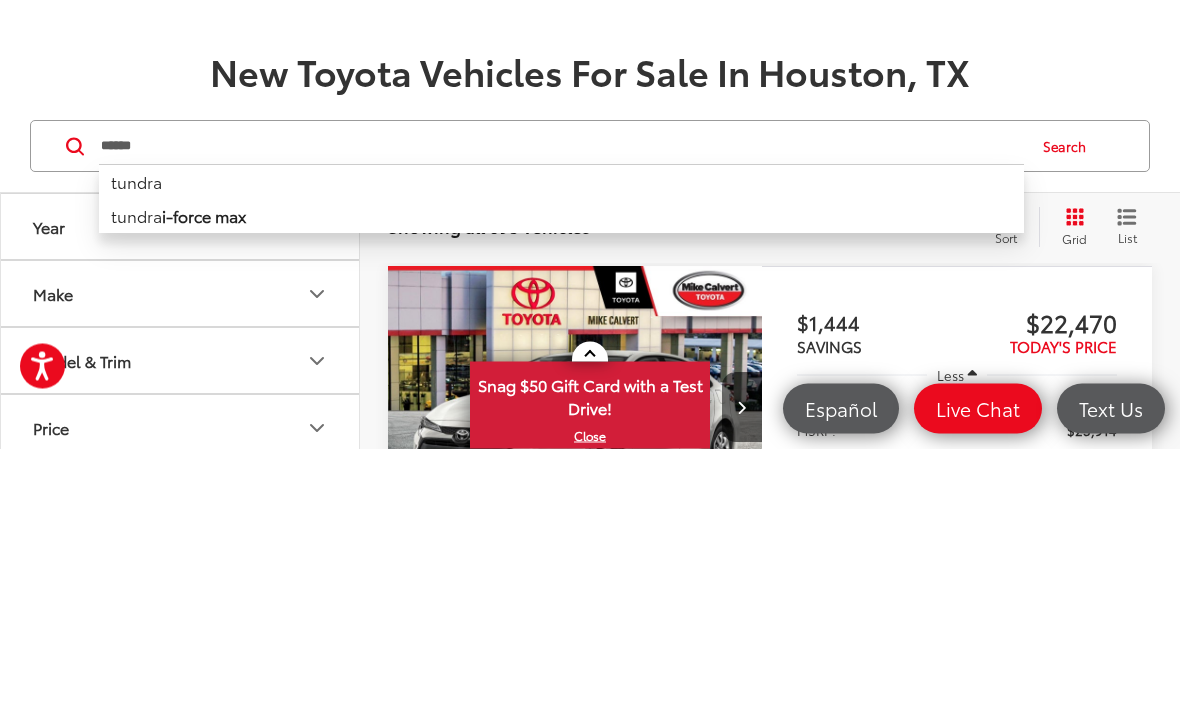 click on "Search" at bounding box center [1069, 411] 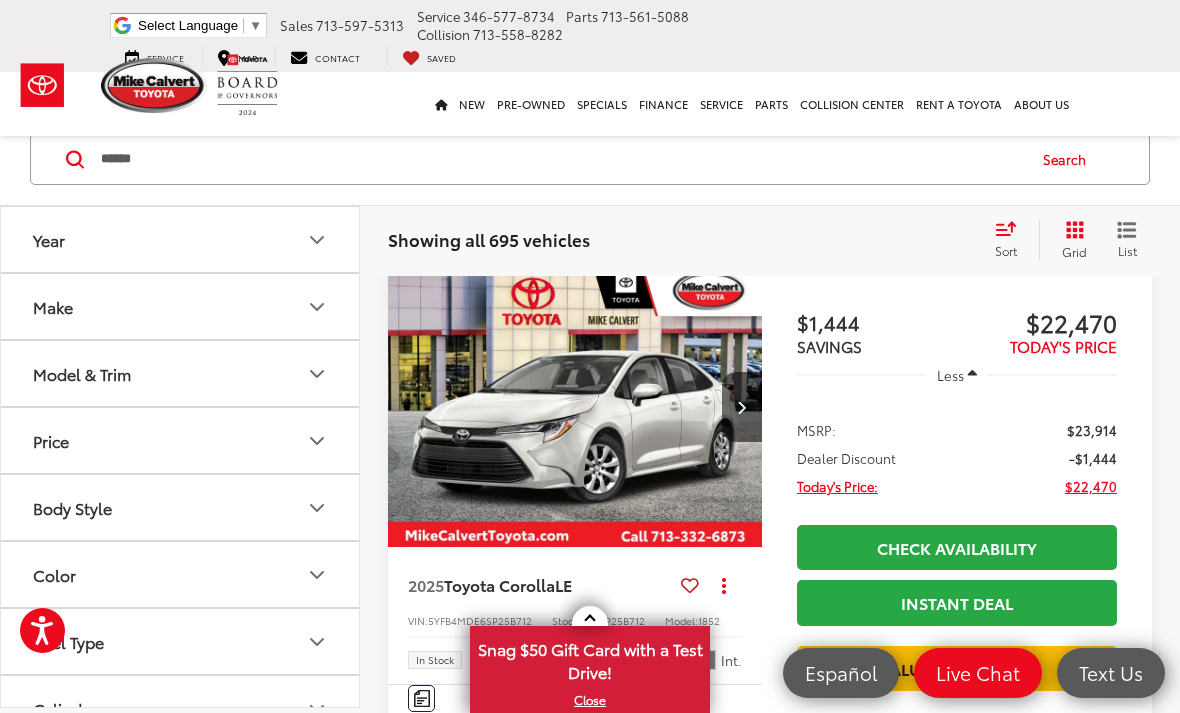 click on "Search" at bounding box center [1069, 159] 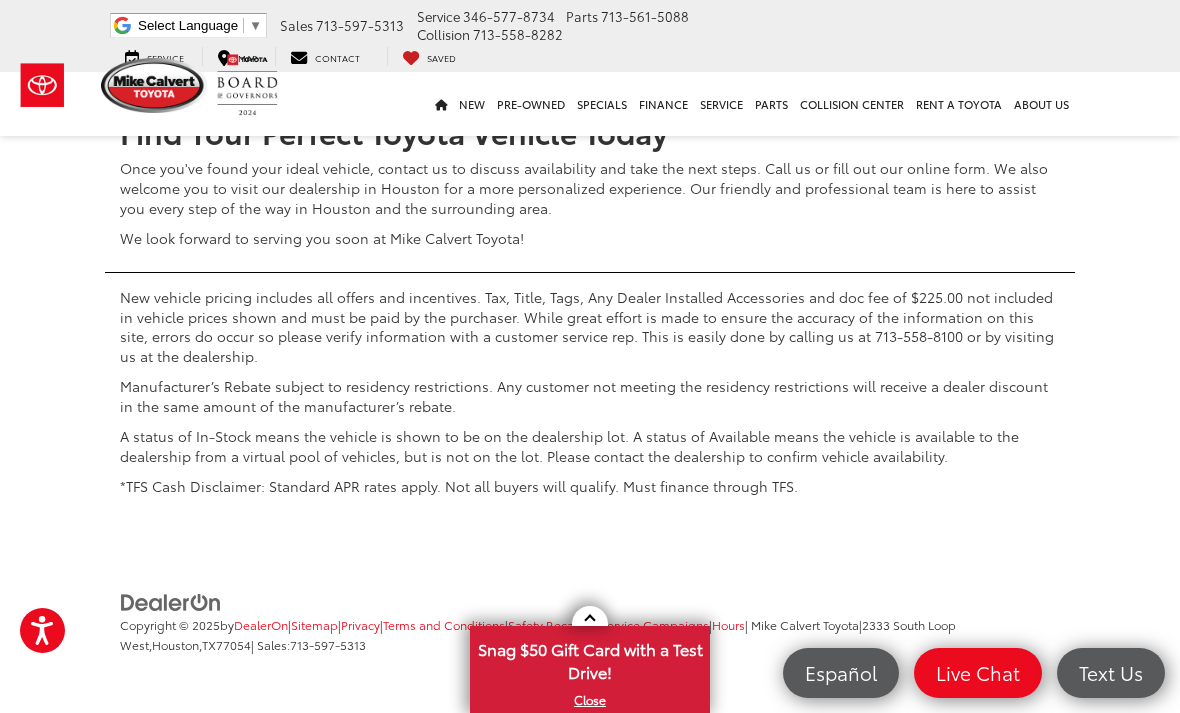 scroll, scrollTop: 9123, scrollLeft: 0, axis: vertical 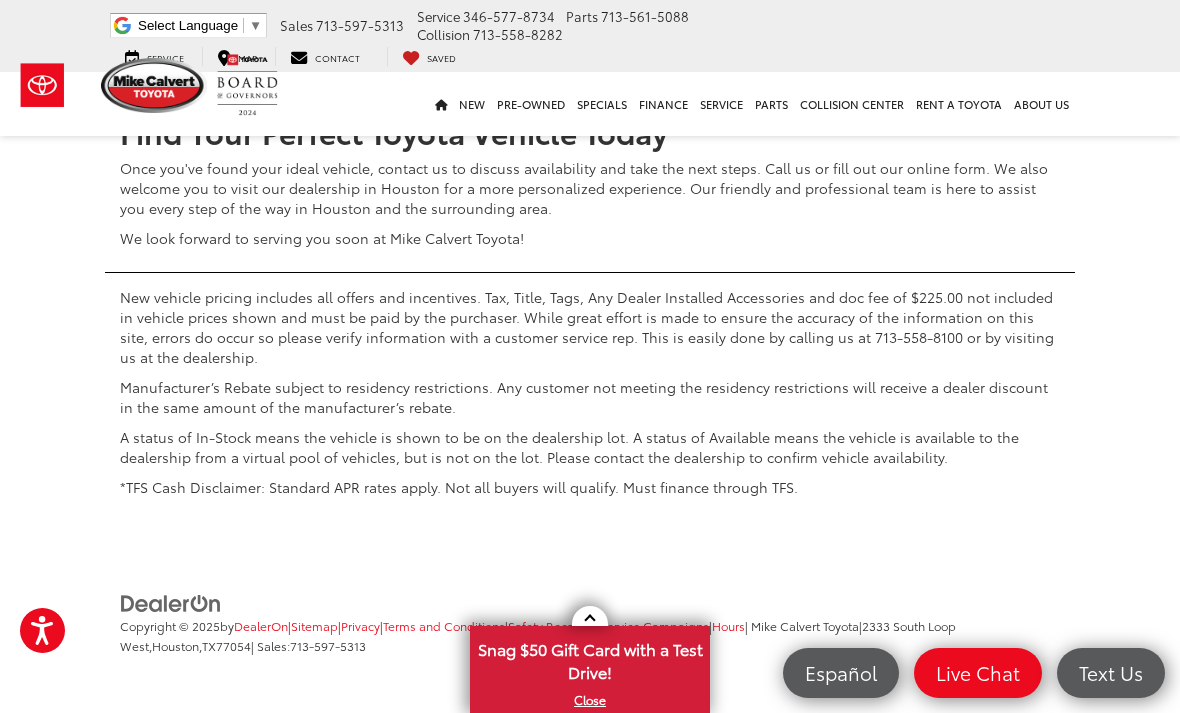 click on "3" at bounding box center (824, -300) 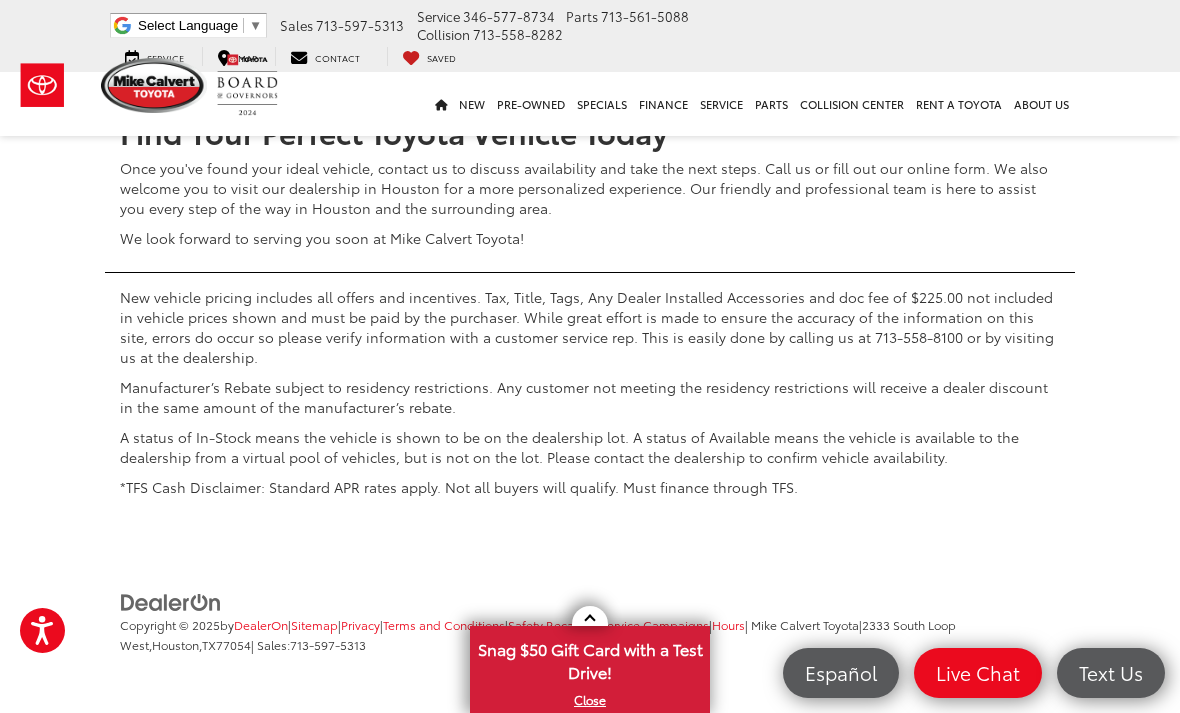 scroll, scrollTop: 9711, scrollLeft: 0, axis: vertical 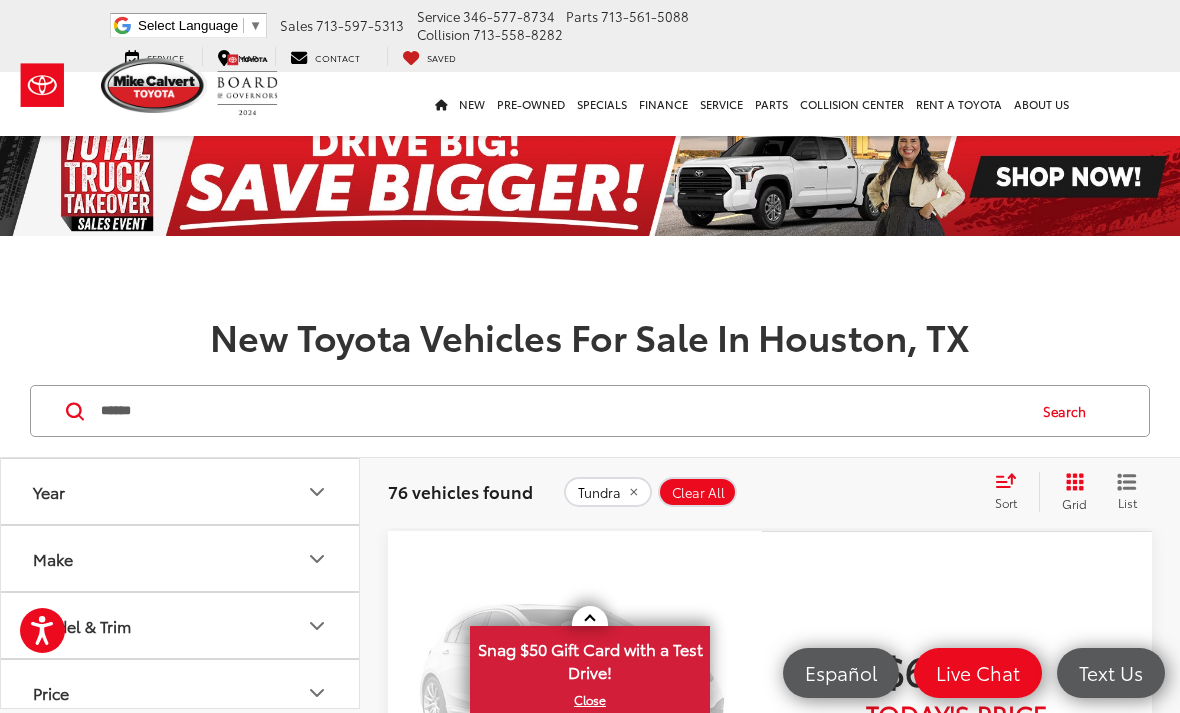 click on "******" at bounding box center (561, 411) 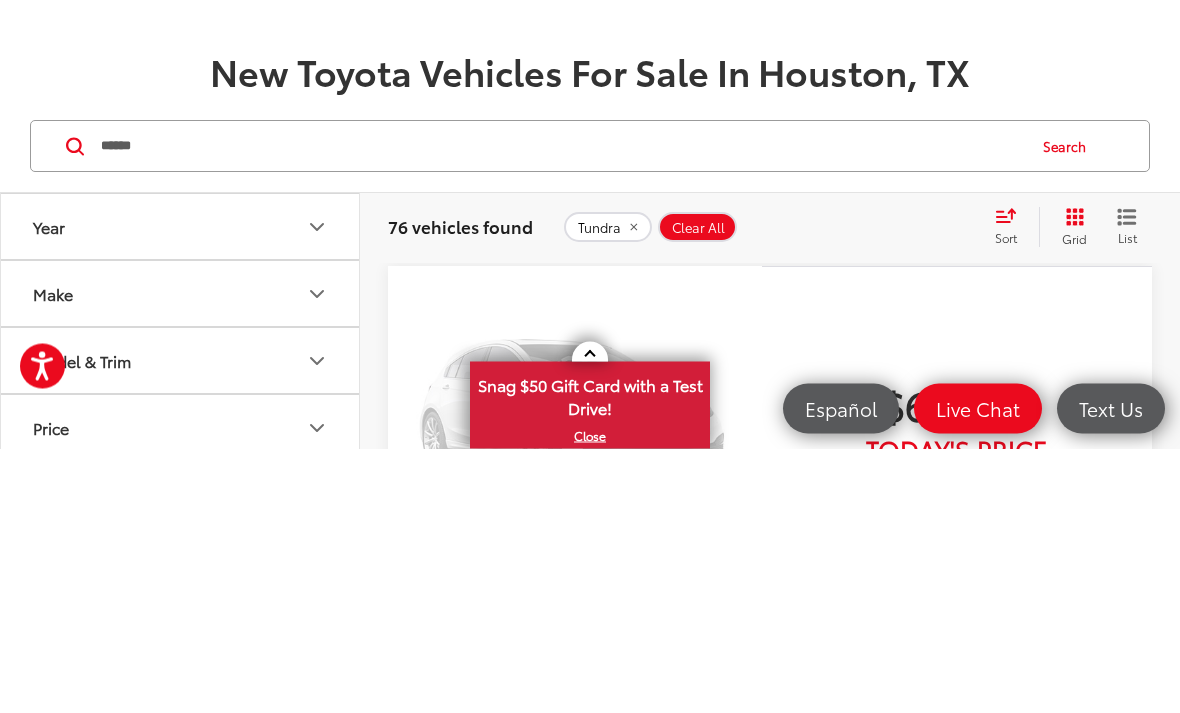 click on "Search" at bounding box center [1069, 411] 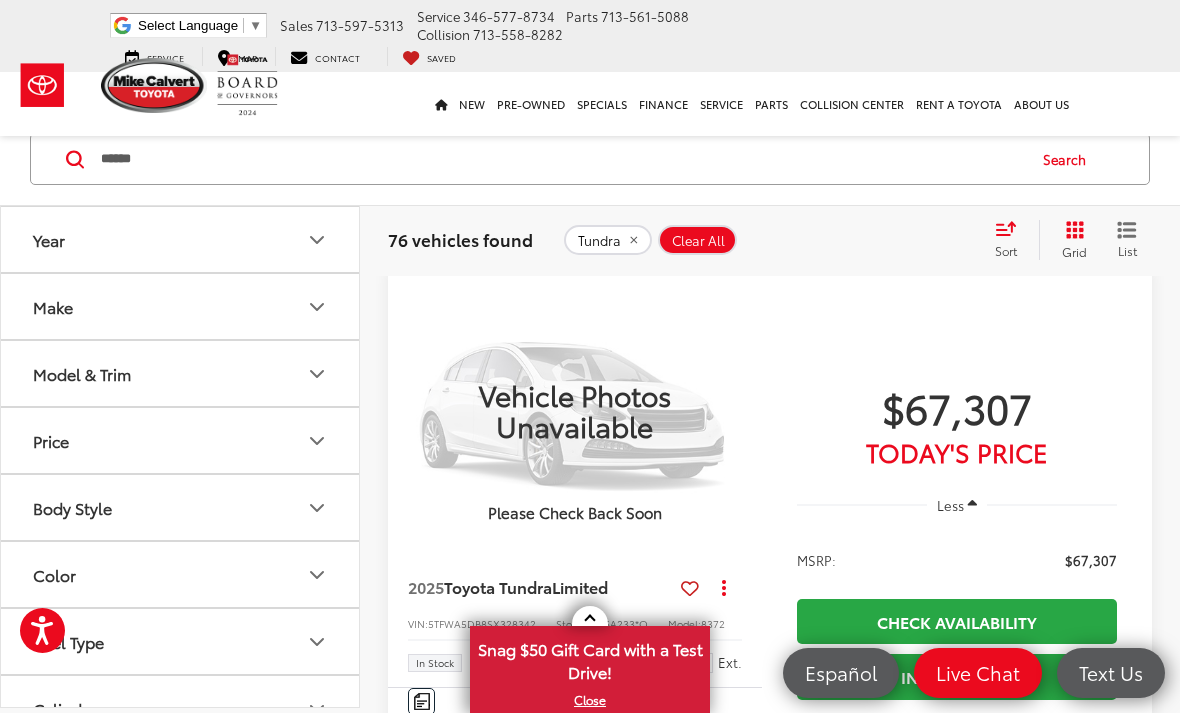 click on "Search" at bounding box center (1069, 159) 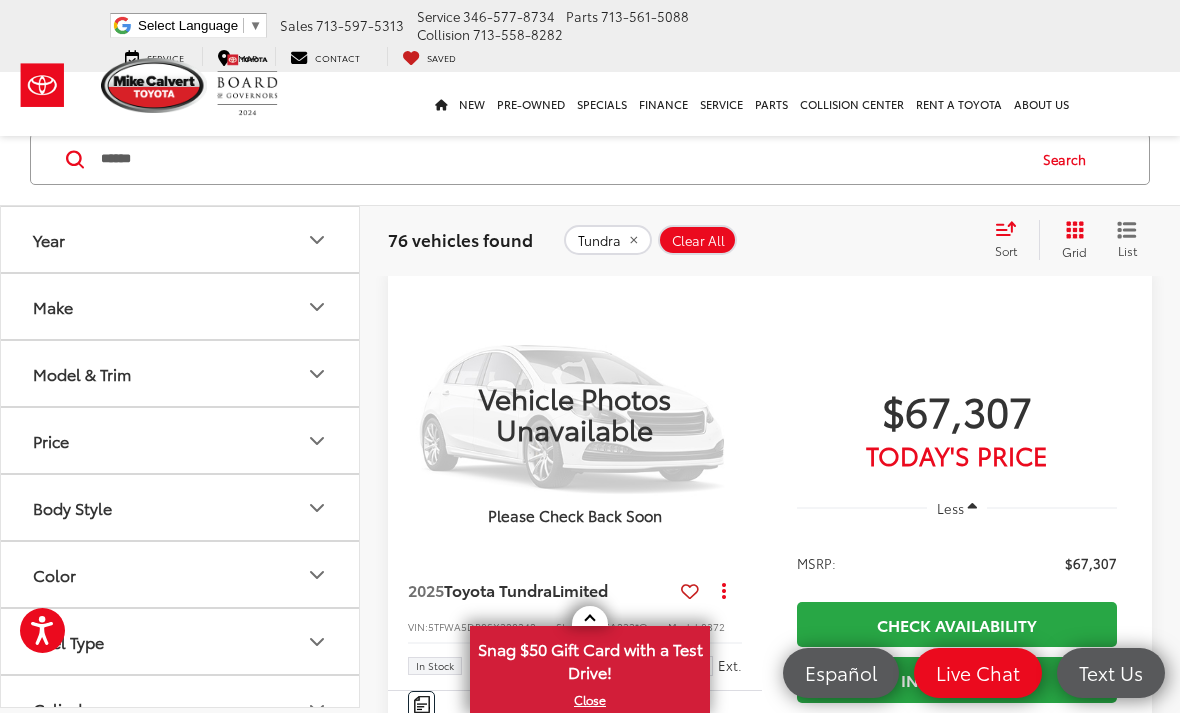 scroll, scrollTop: 251, scrollLeft: 0, axis: vertical 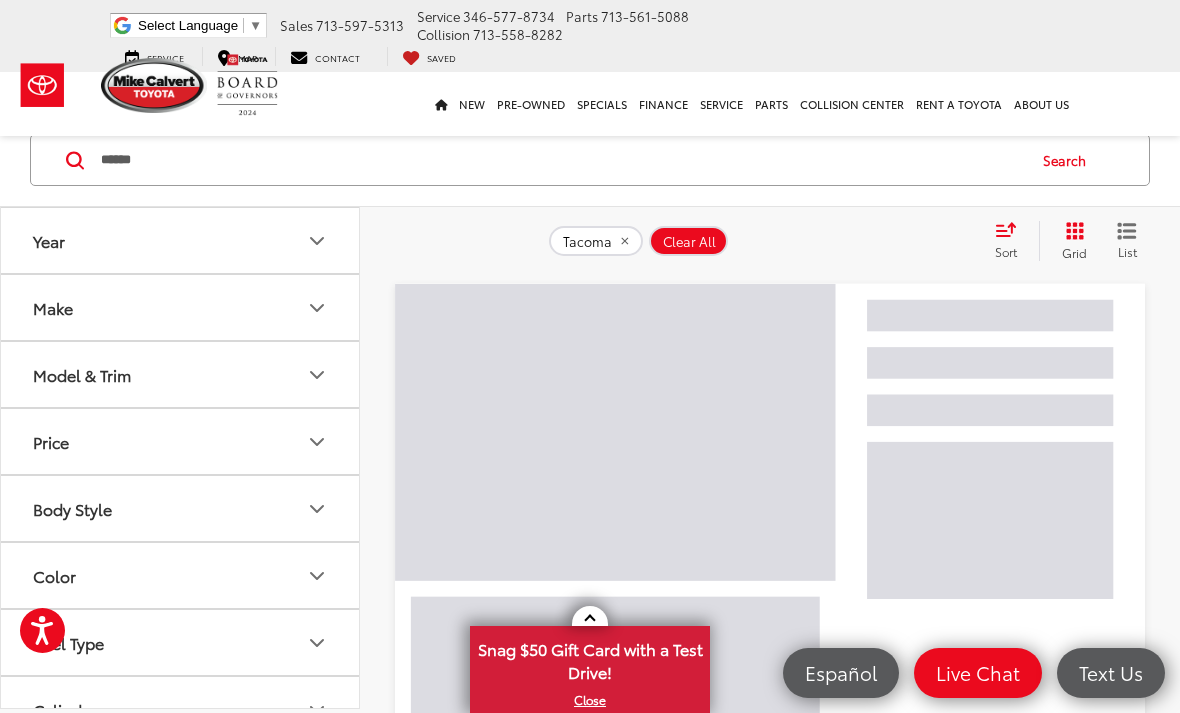 click on "Search" at bounding box center (1069, 160) 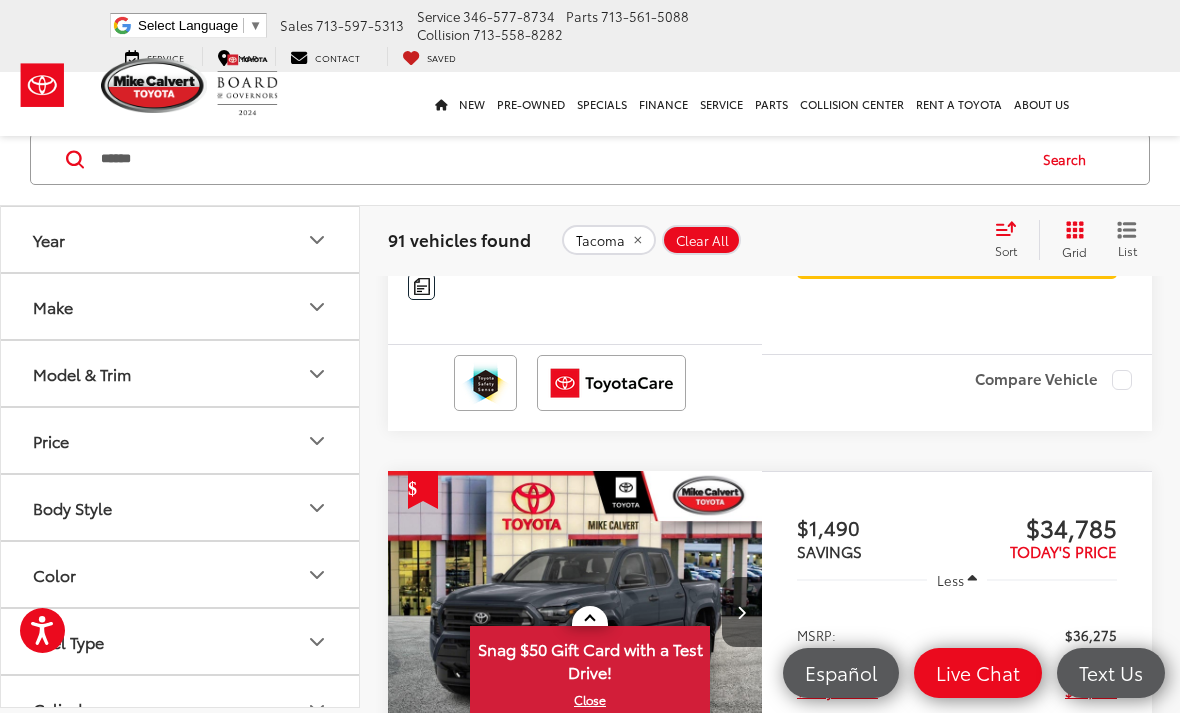 scroll, scrollTop: 3943, scrollLeft: 0, axis: vertical 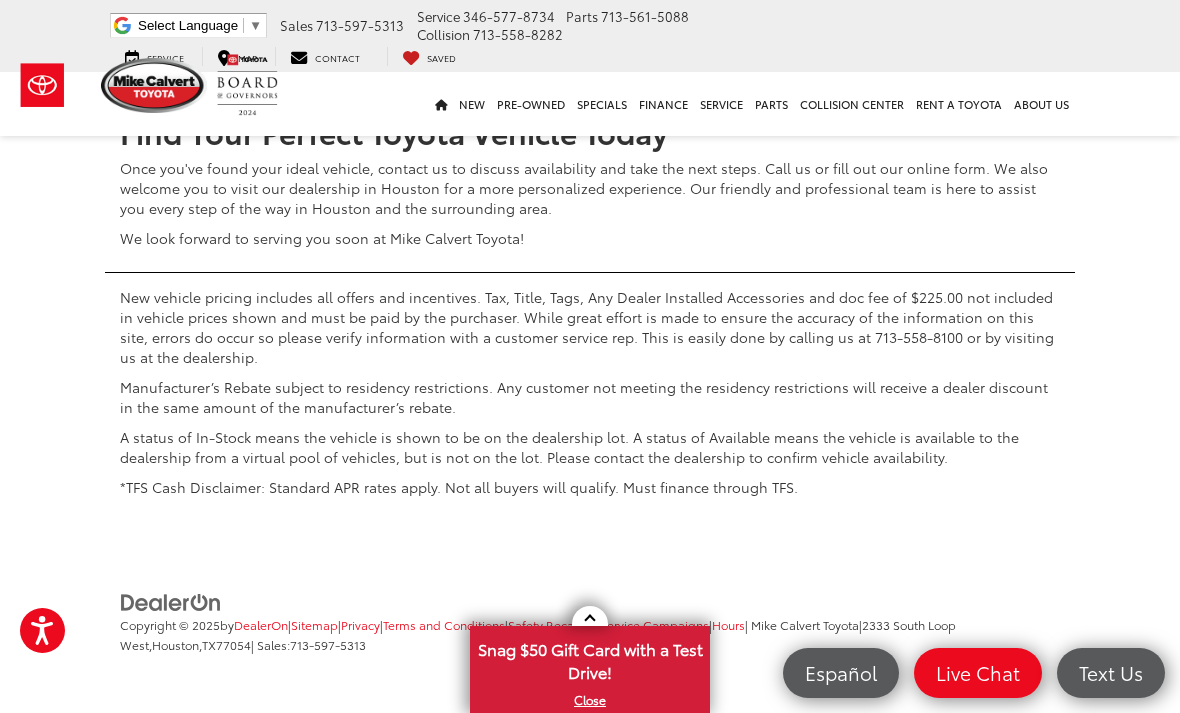 click on "2" at bounding box center (794, -300) 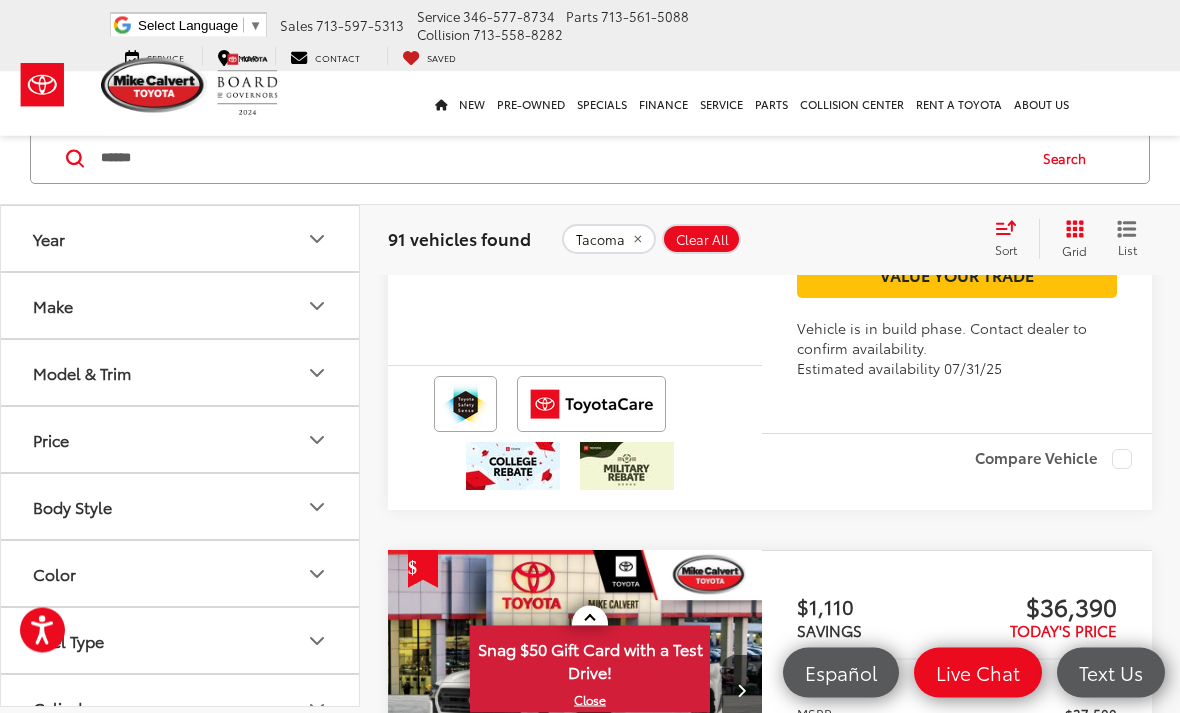 scroll, scrollTop: 5279, scrollLeft: 0, axis: vertical 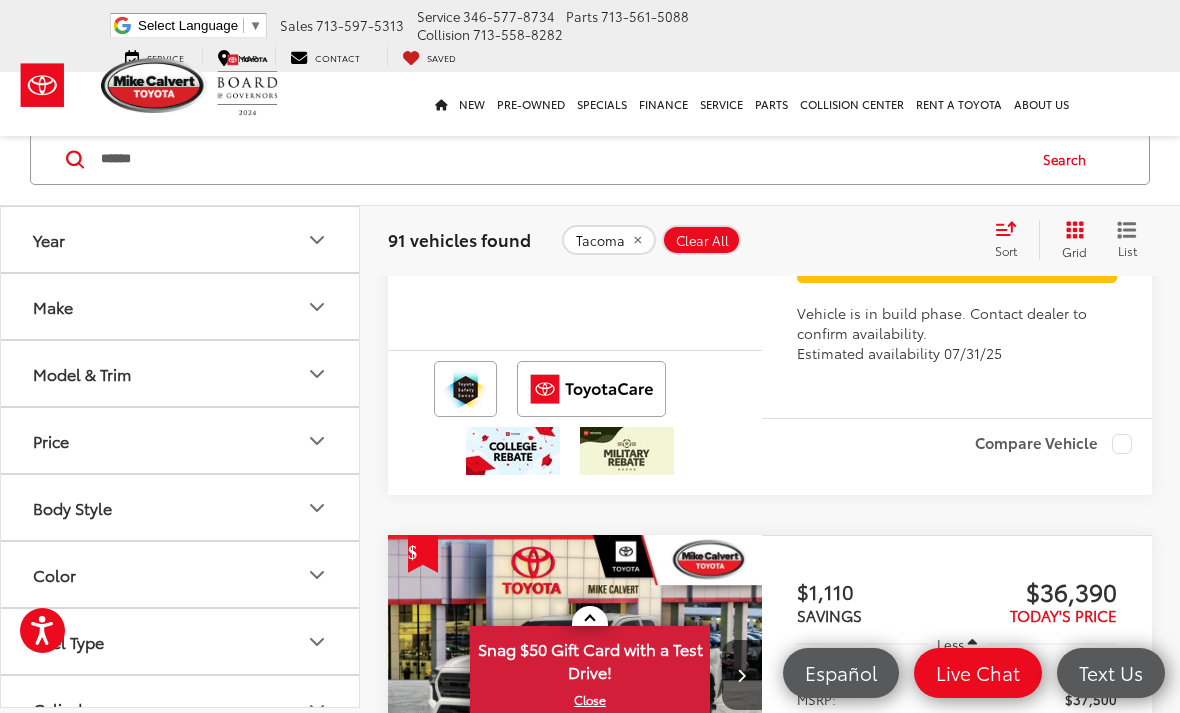 click on "****** ****** tacoma tacoma  i-force max Search" at bounding box center [590, 159] 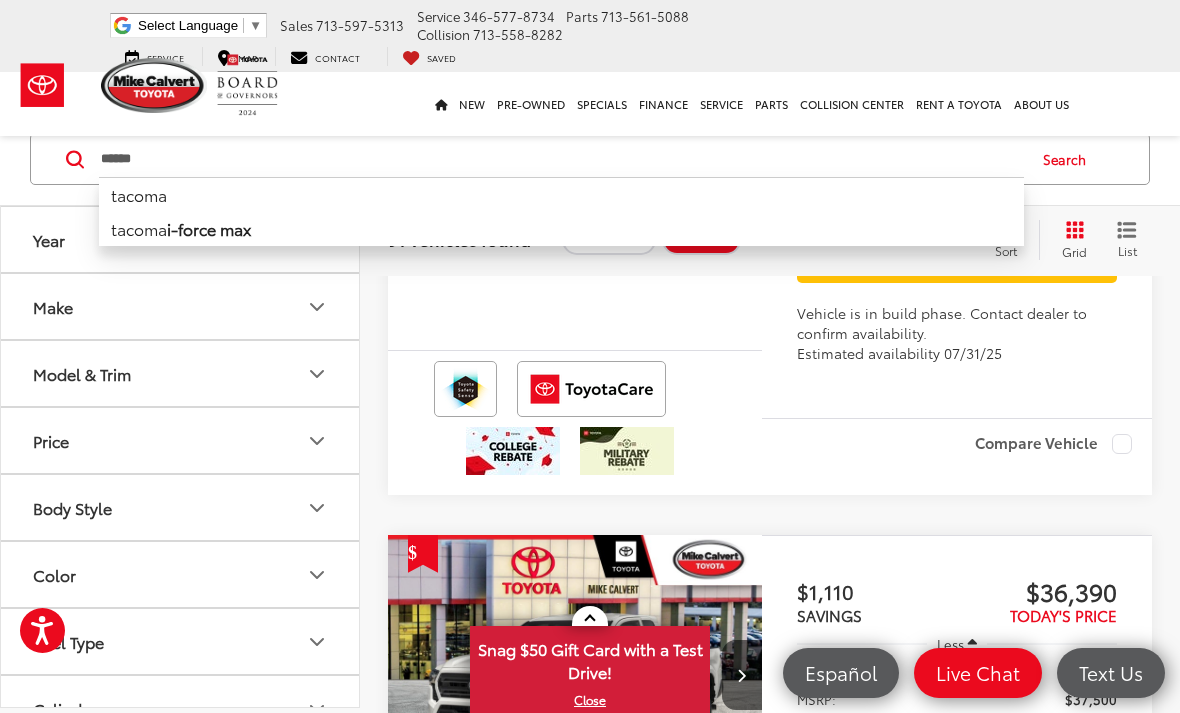 scroll, scrollTop: 5278, scrollLeft: 0, axis: vertical 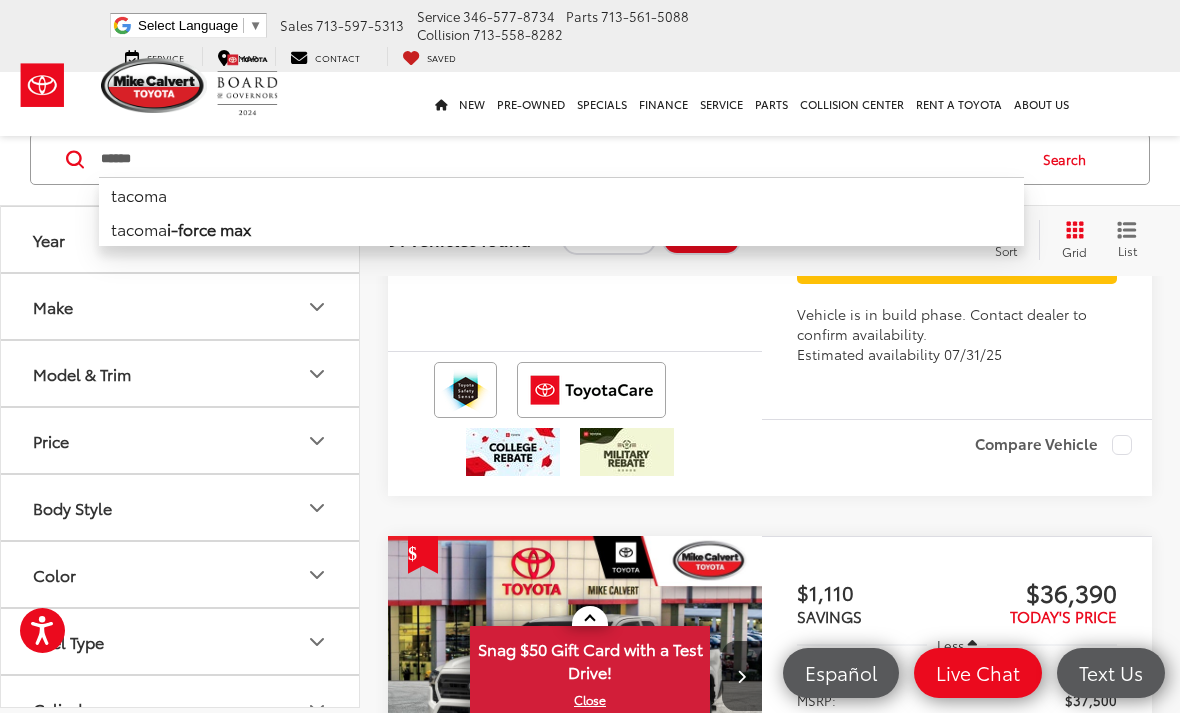 click on "******" at bounding box center (561, 159) 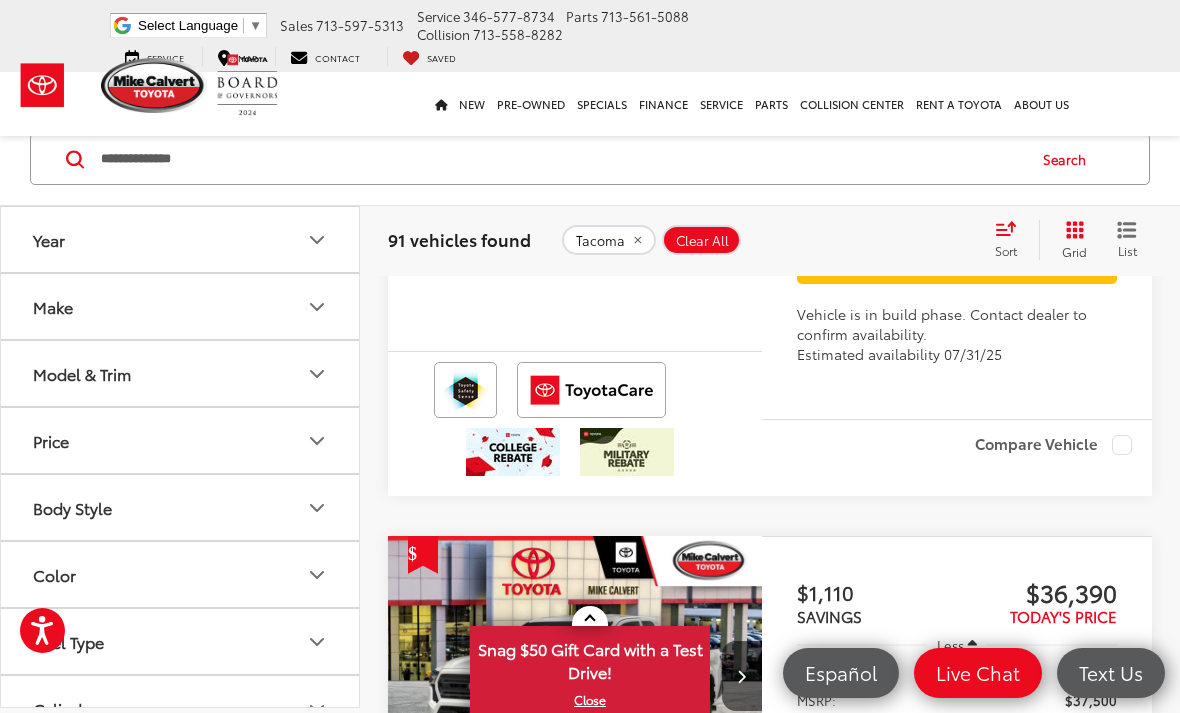 type on "**********" 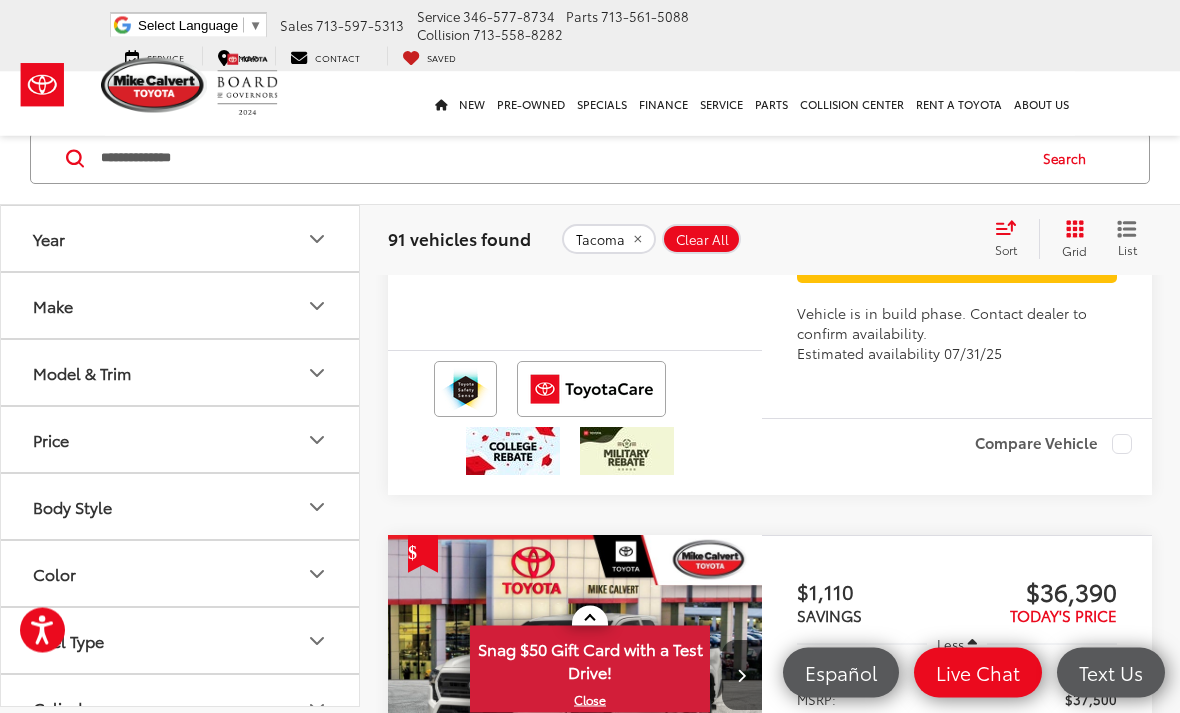 scroll, scrollTop: 5279, scrollLeft: 0, axis: vertical 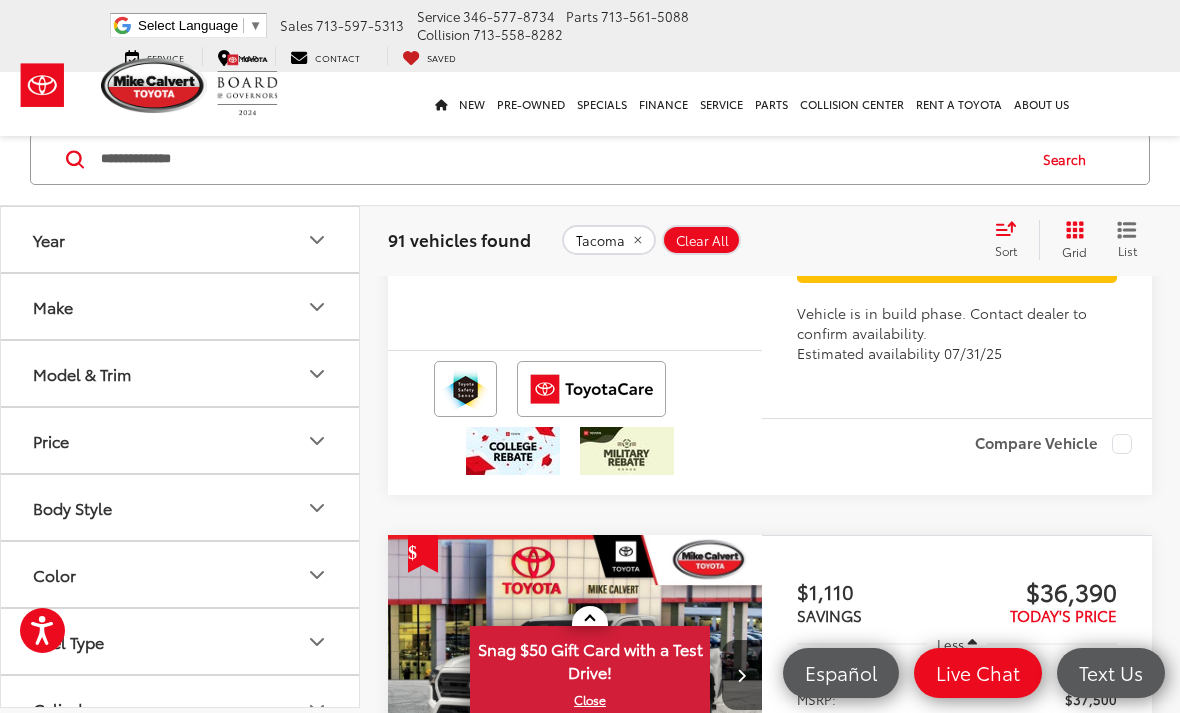 click on "Search" at bounding box center [1069, 159] 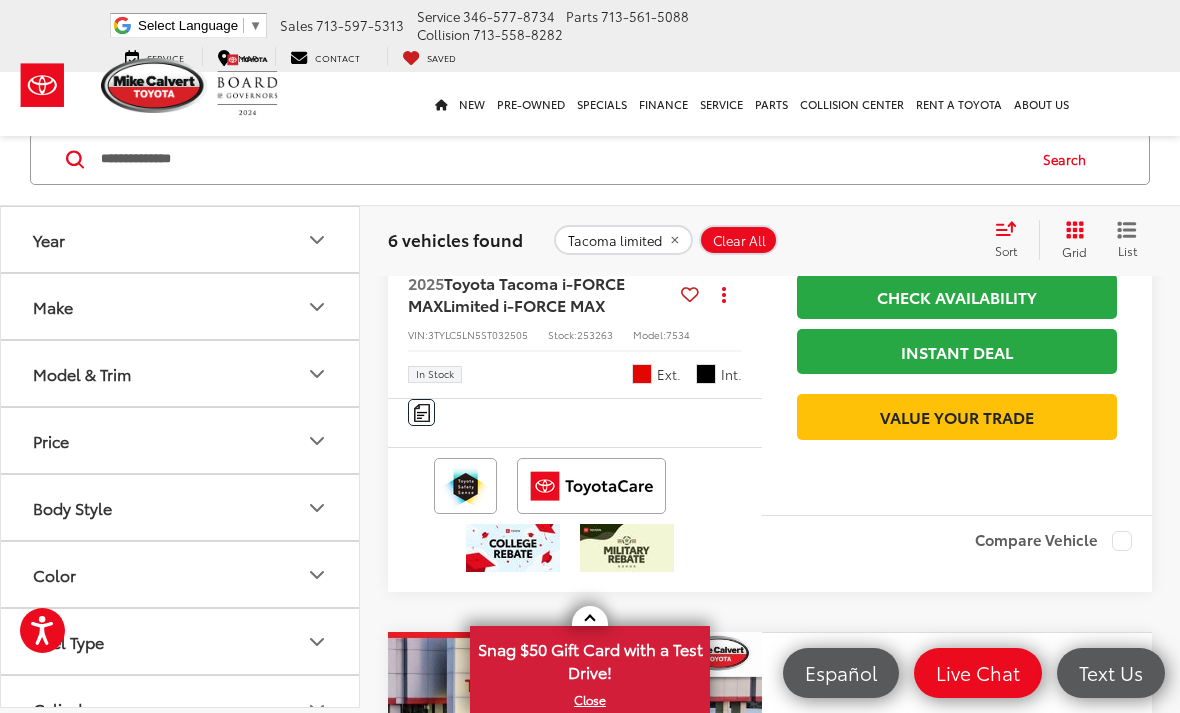 scroll, scrollTop: 2543, scrollLeft: 0, axis: vertical 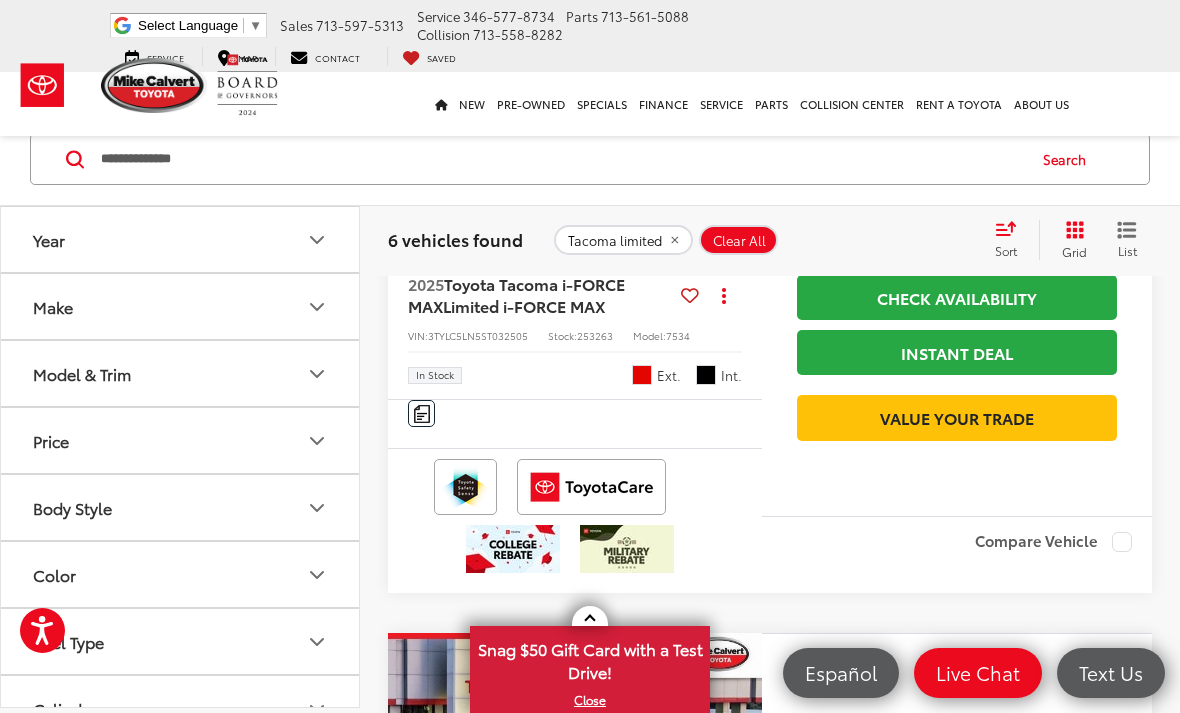 click at bounding box center [575, 113] 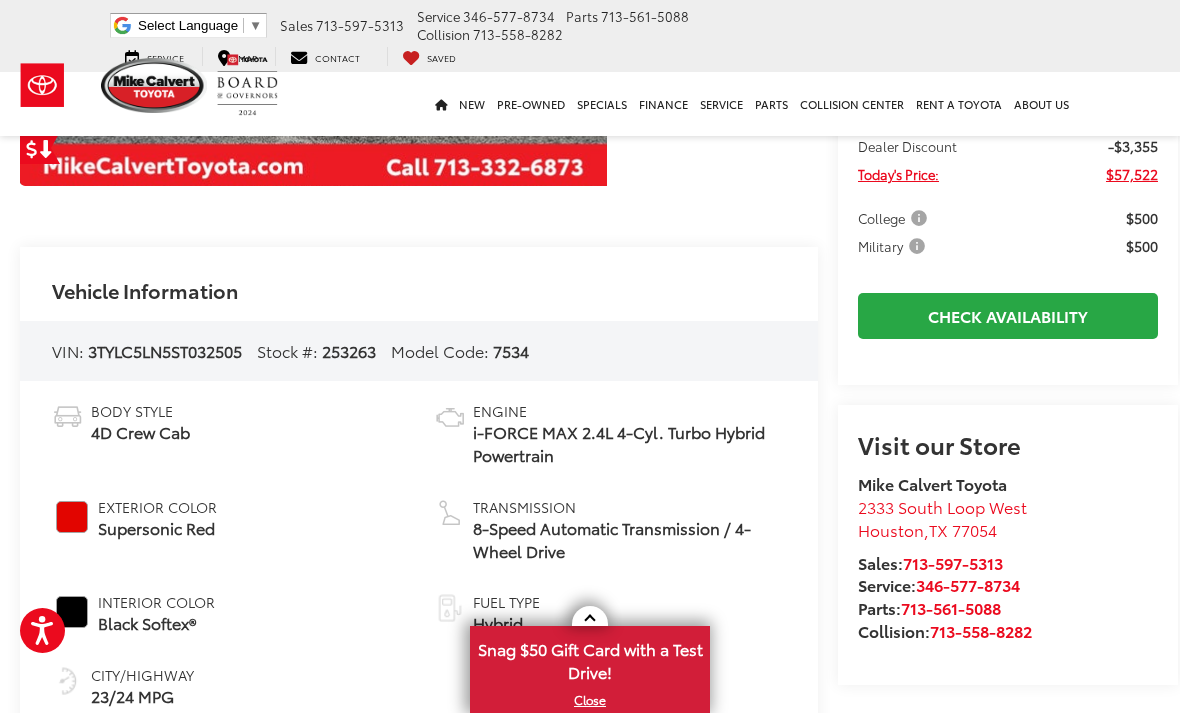 scroll, scrollTop: 331, scrollLeft: 0, axis: vertical 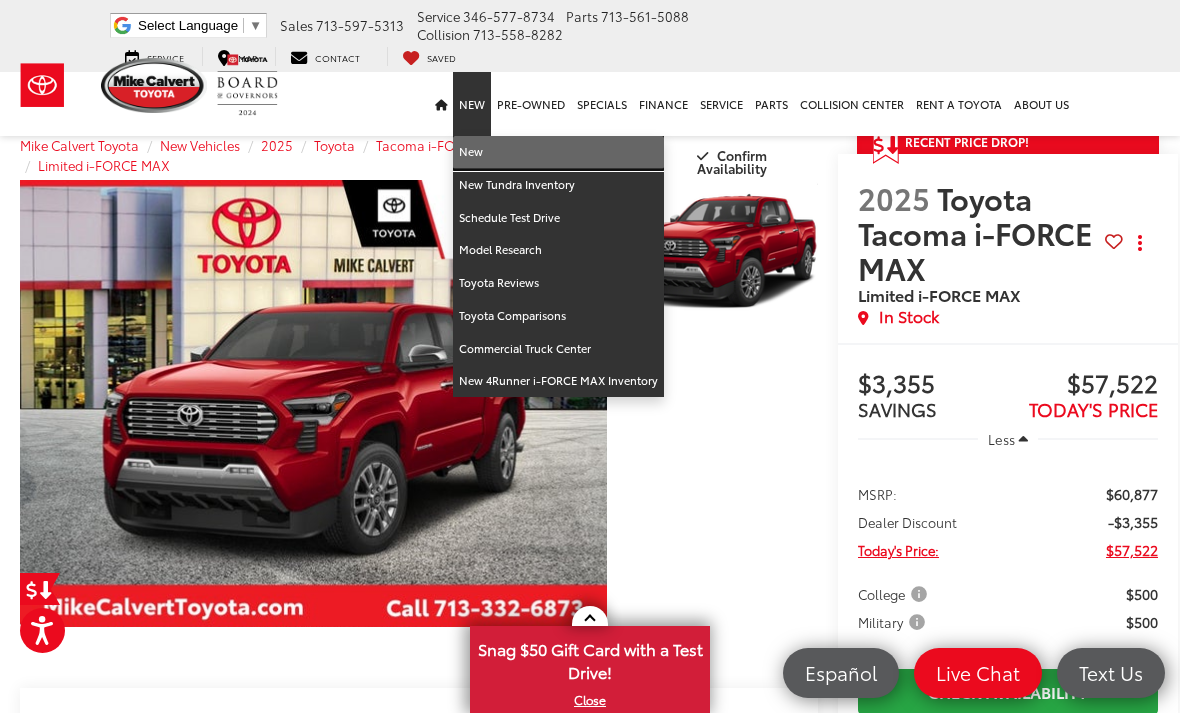 click on "New" at bounding box center (558, 152) 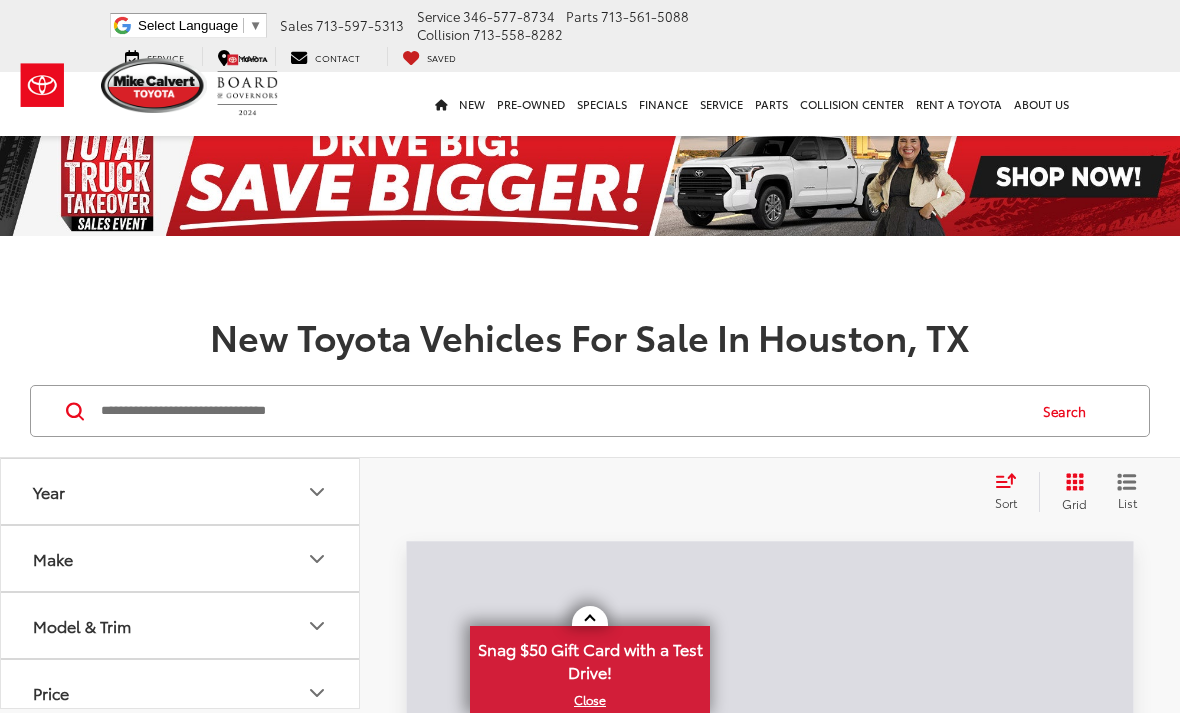 scroll, scrollTop: 0, scrollLeft: 0, axis: both 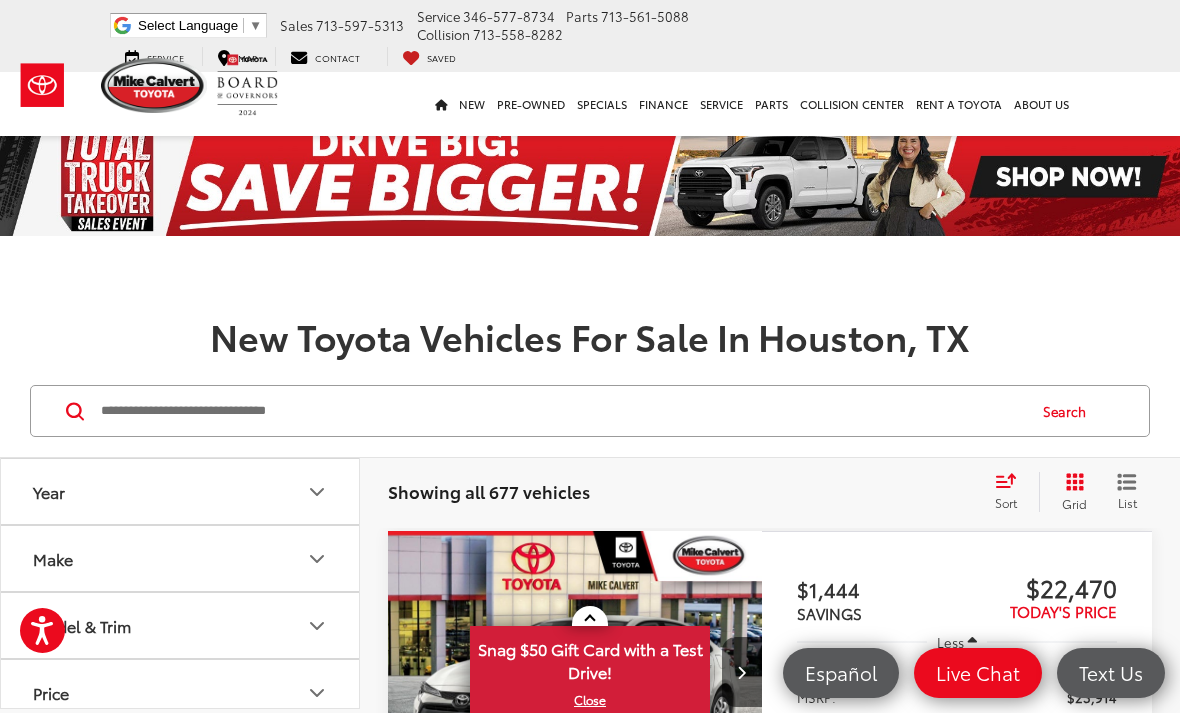click at bounding box center [561, 411] 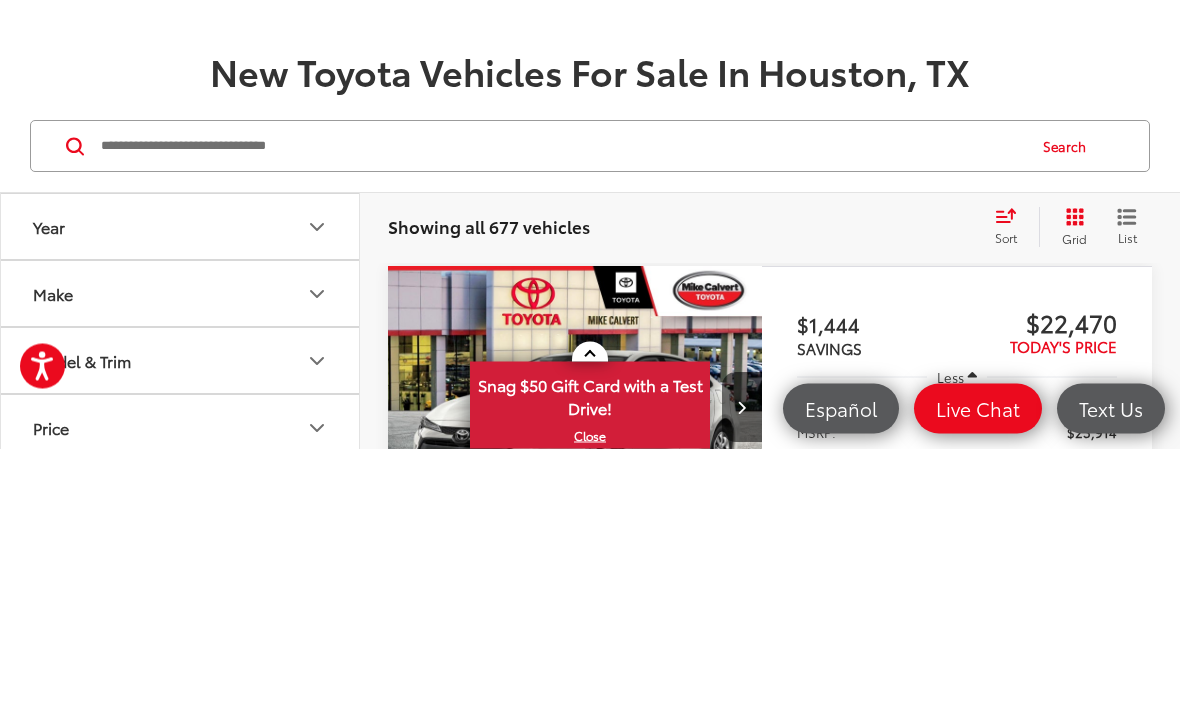 scroll, scrollTop: 0, scrollLeft: 0, axis: both 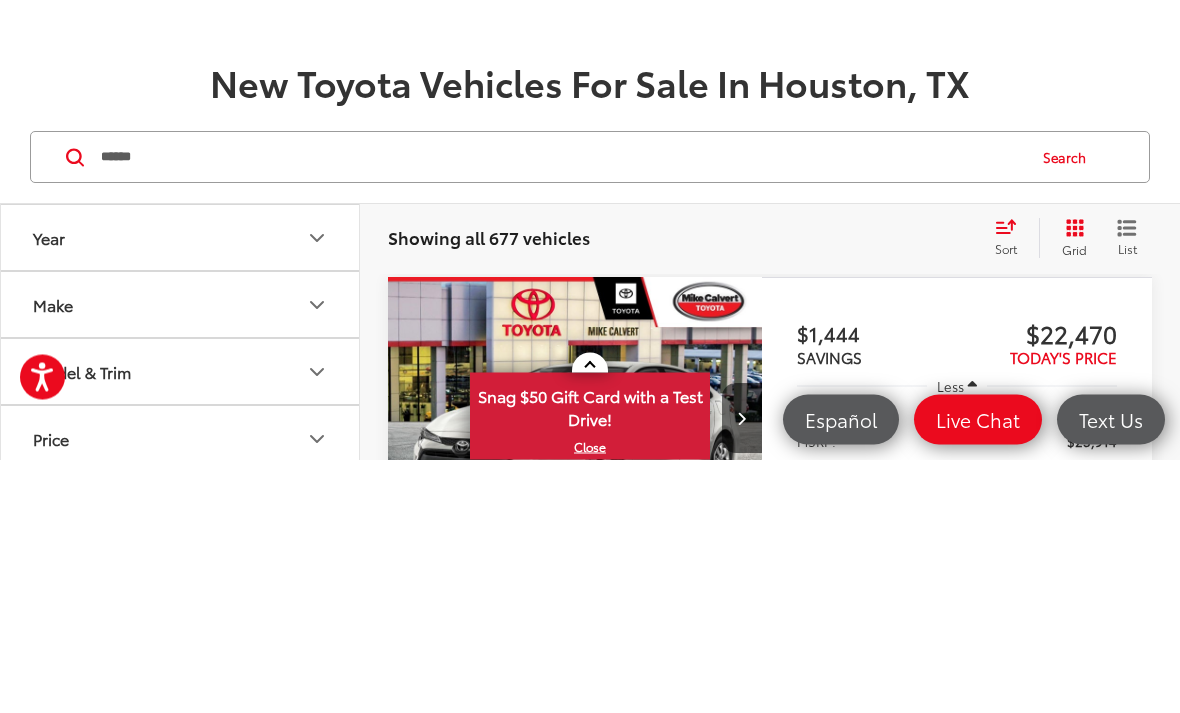 click on "Search" at bounding box center [1069, 411] 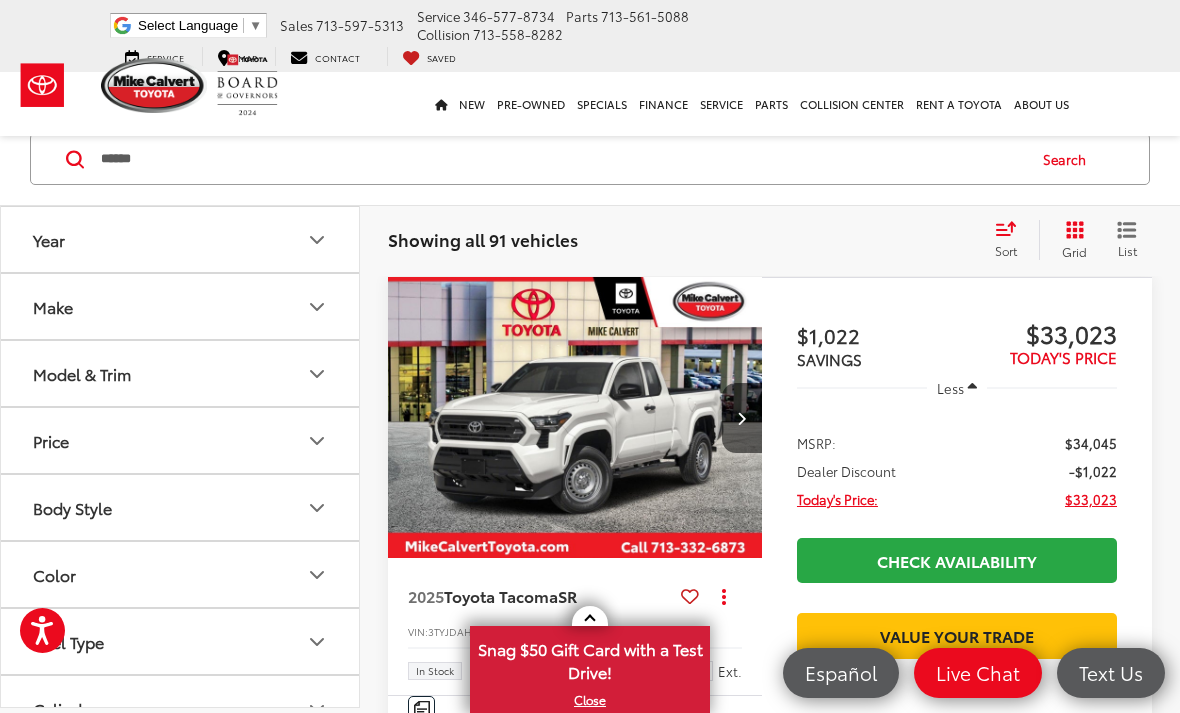 scroll, scrollTop: 251, scrollLeft: 0, axis: vertical 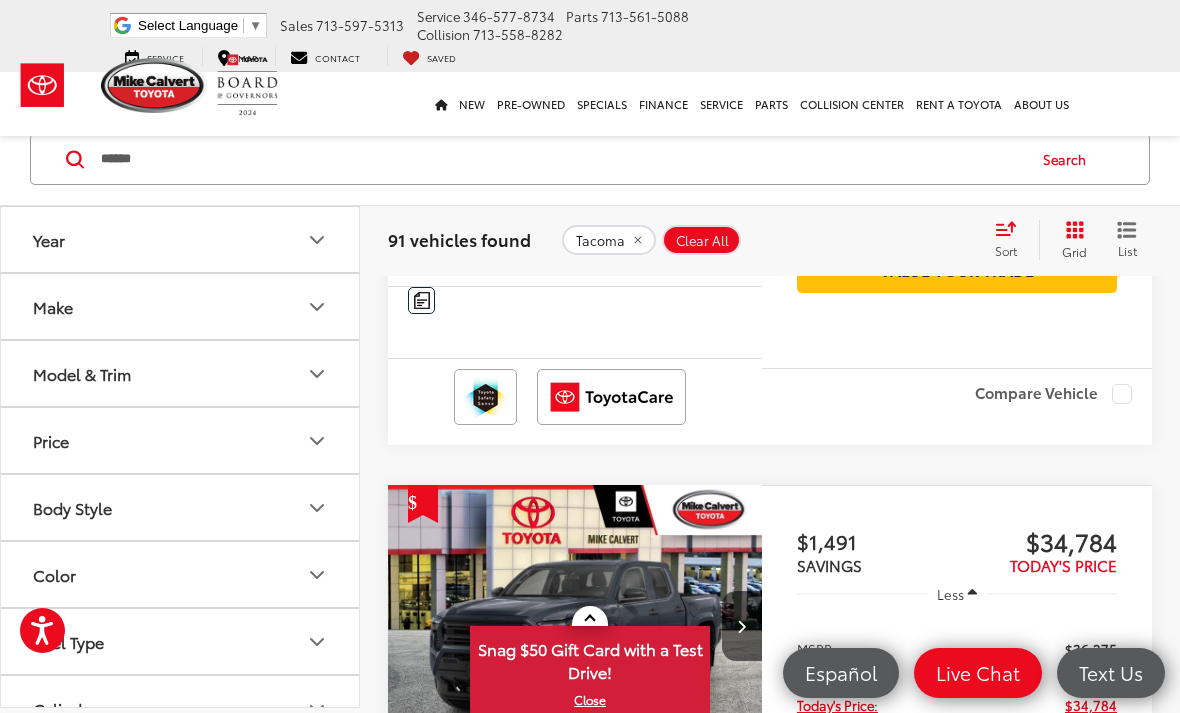 click on "******" at bounding box center (561, 159) 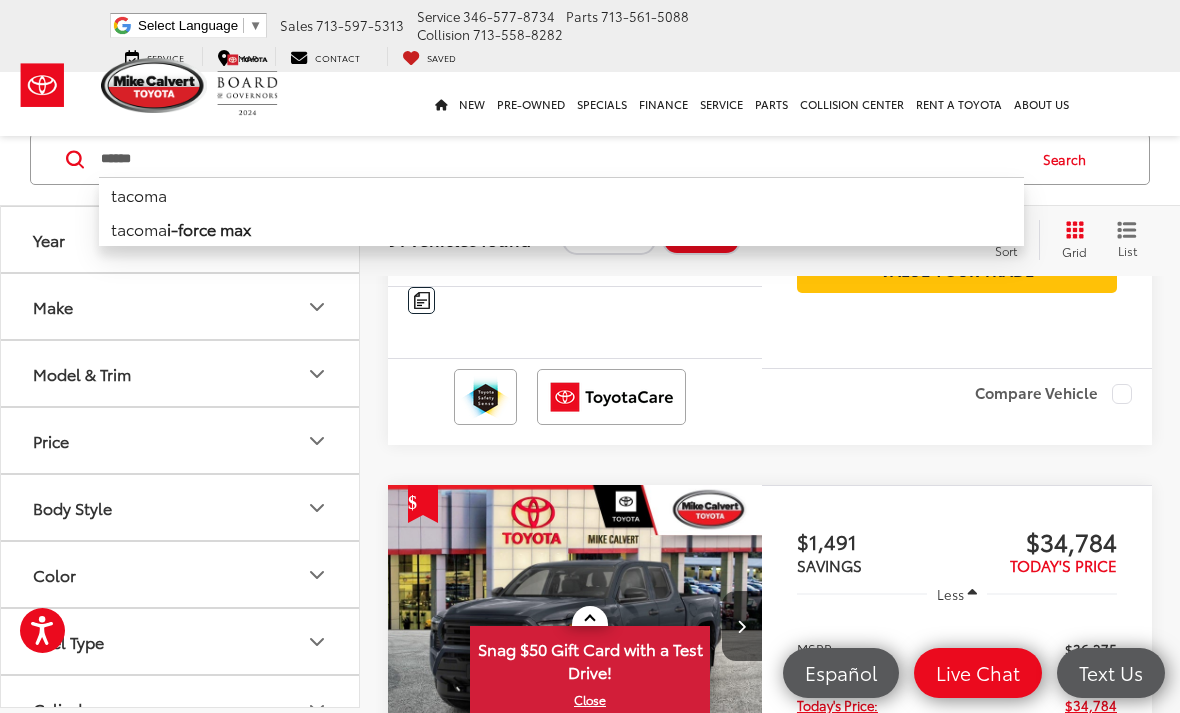 scroll, scrollTop: 3306, scrollLeft: 0, axis: vertical 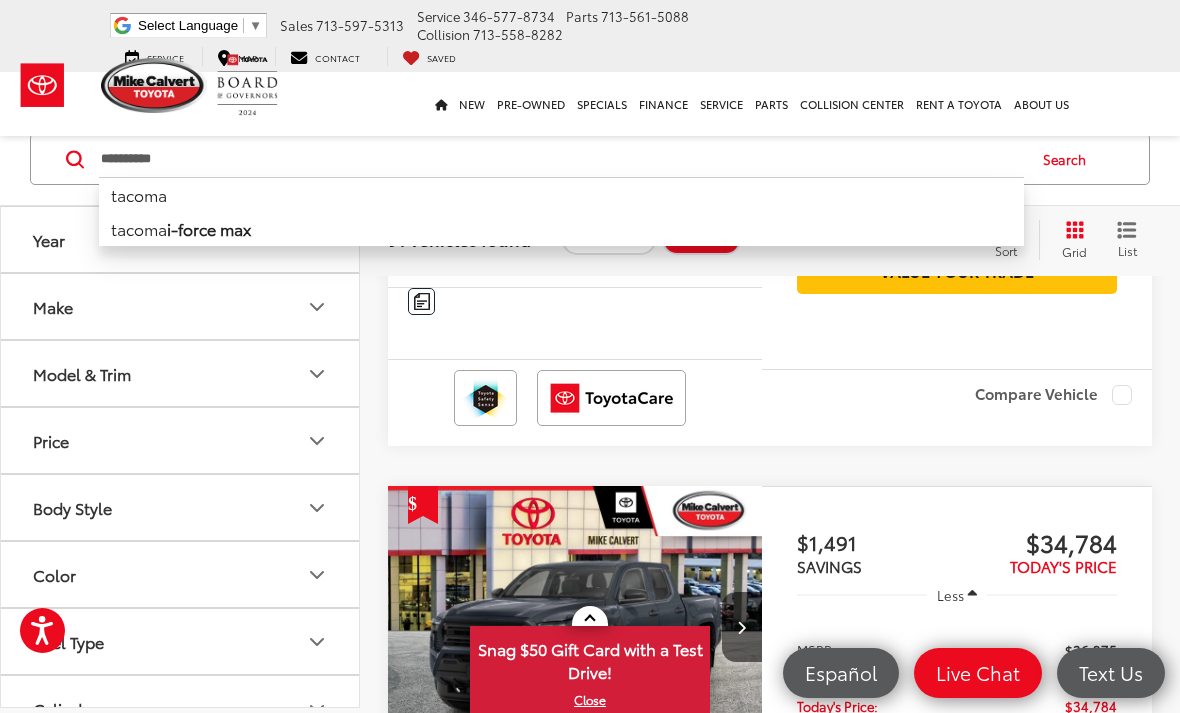 type on "**********" 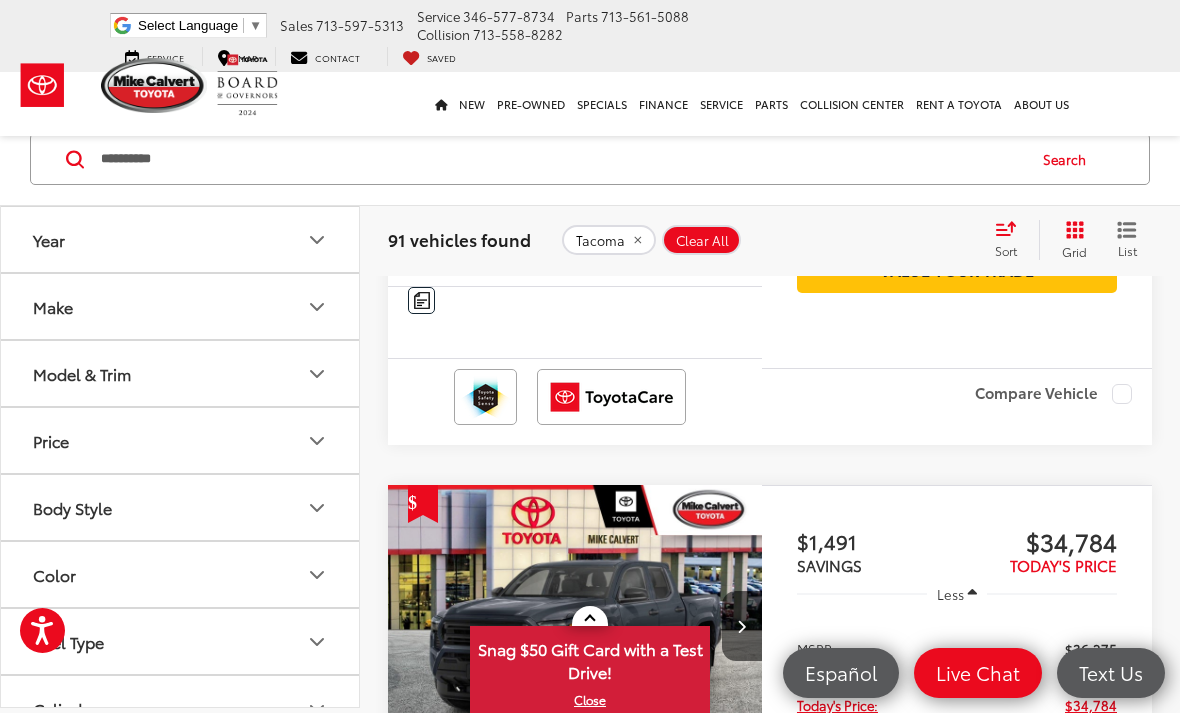 click on "Search" at bounding box center [1069, 159] 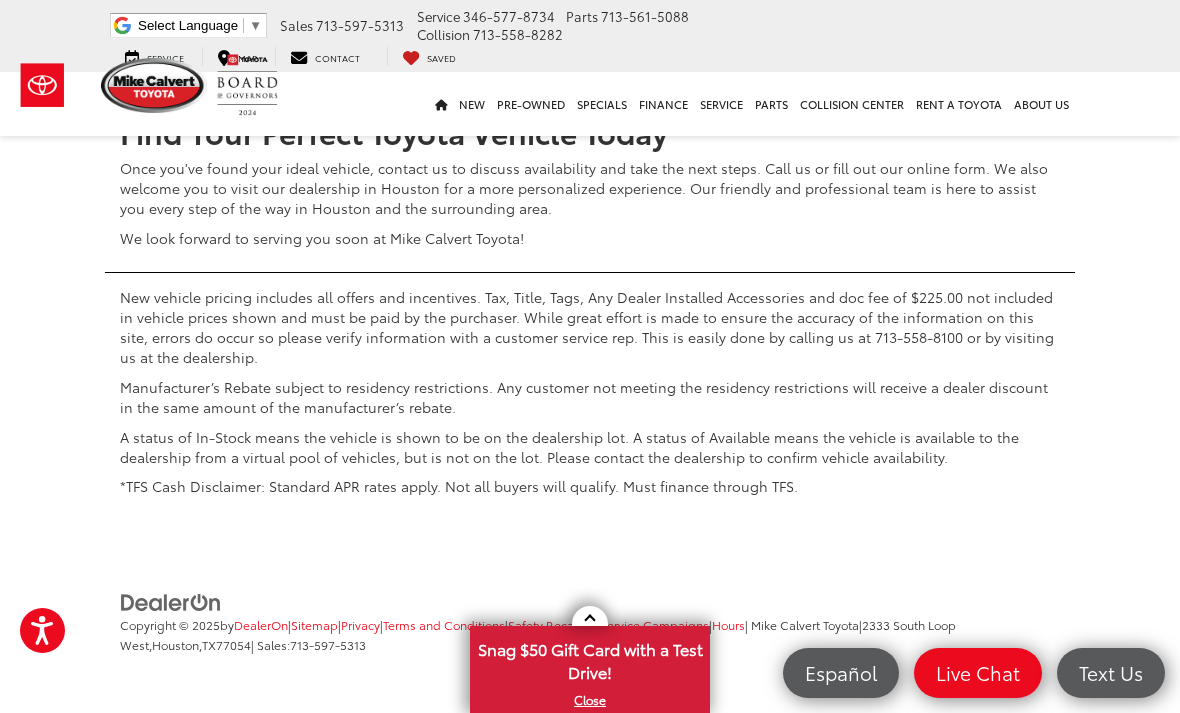 scroll, scrollTop: 9043, scrollLeft: 0, axis: vertical 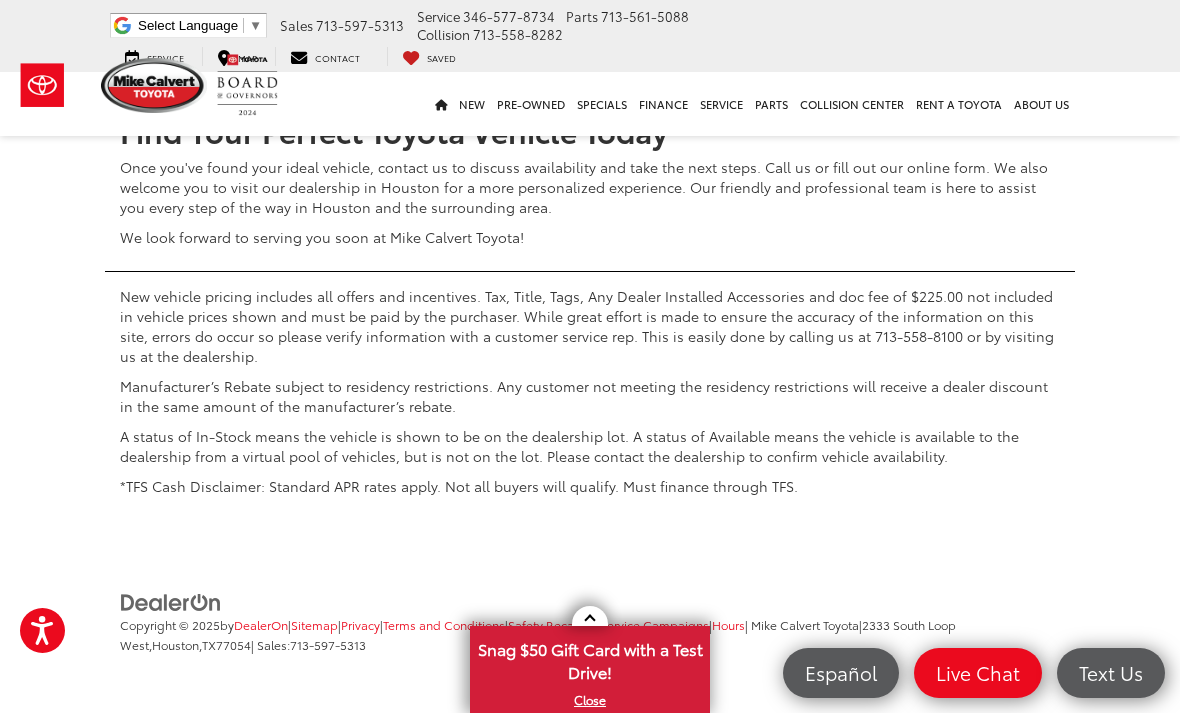 click on "1" at bounding box center (825, -300) 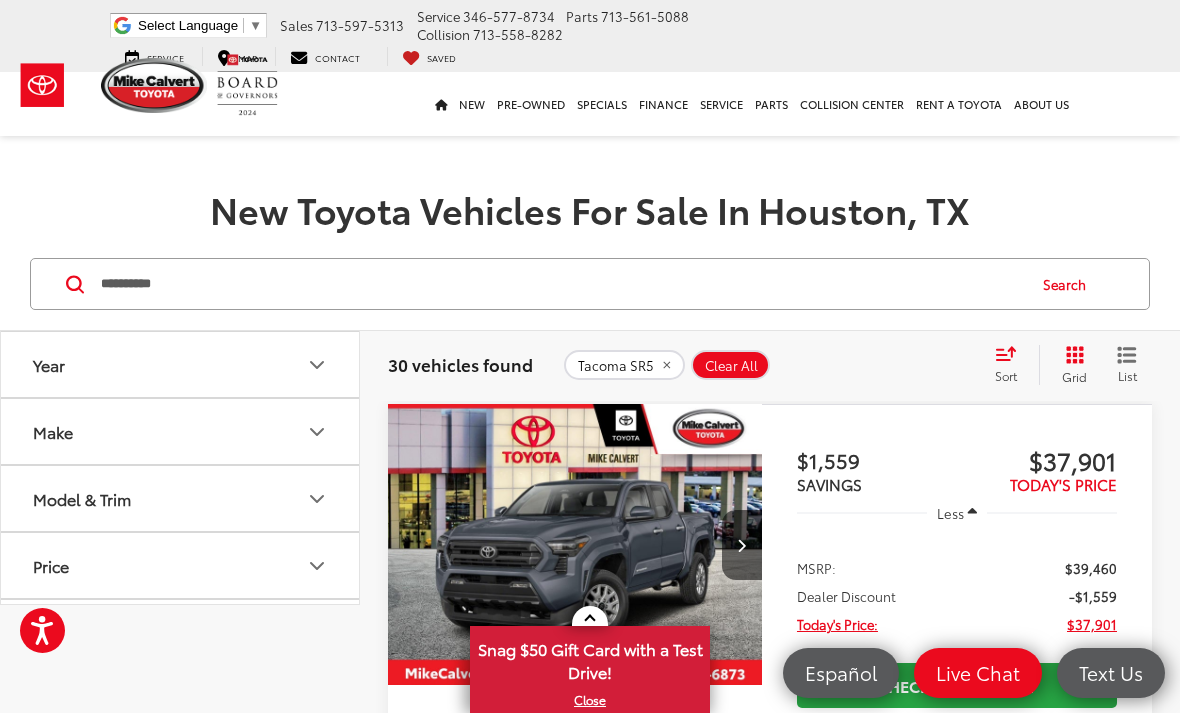scroll, scrollTop: 0, scrollLeft: 0, axis: both 